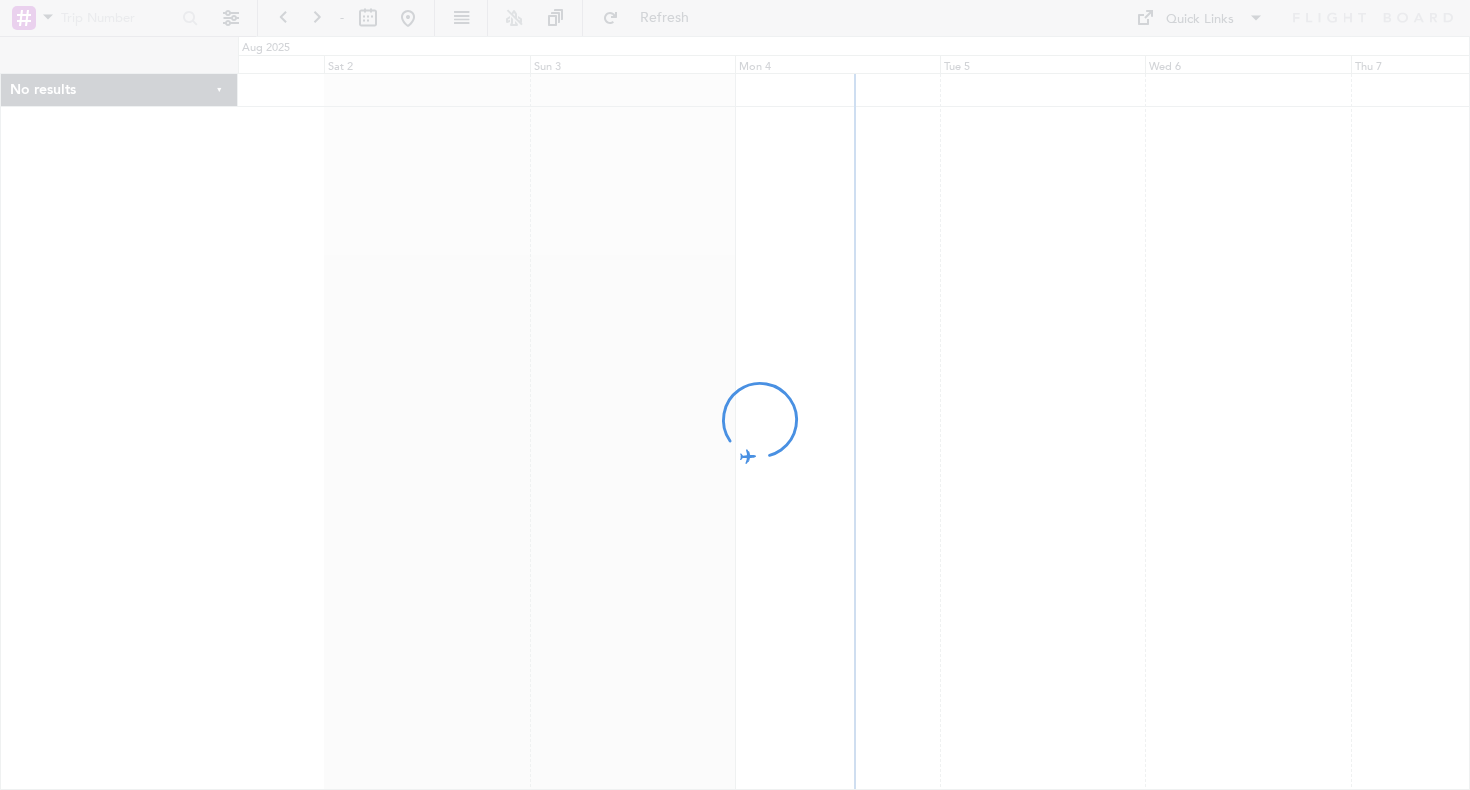 scroll, scrollTop: 0, scrollLeft: 0, axis: both 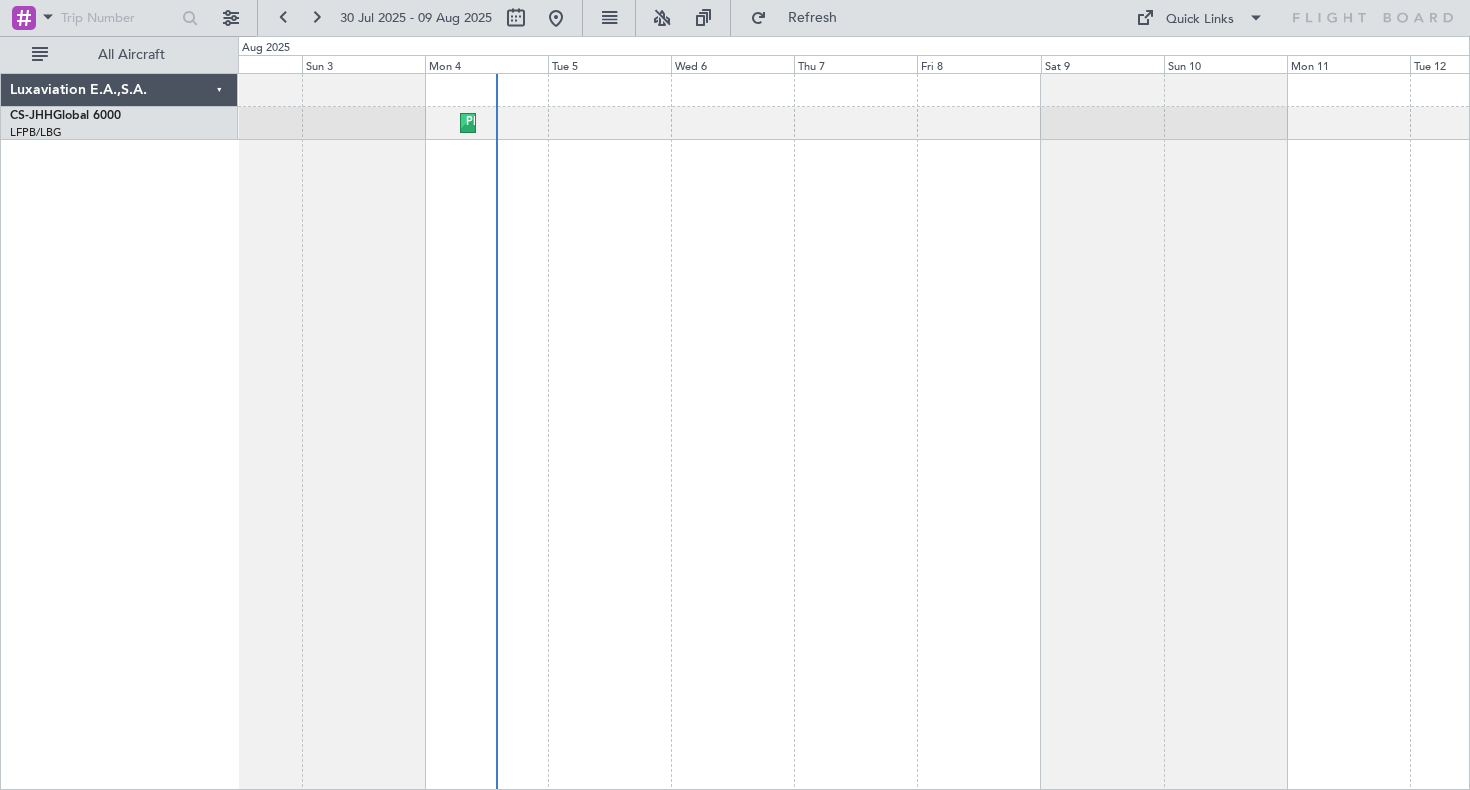 click on "Planned Maint [CITY] ([CITY])
Planned Maint [CITY] ([CITY])
Planned Maint [CITY] ([CITY])" 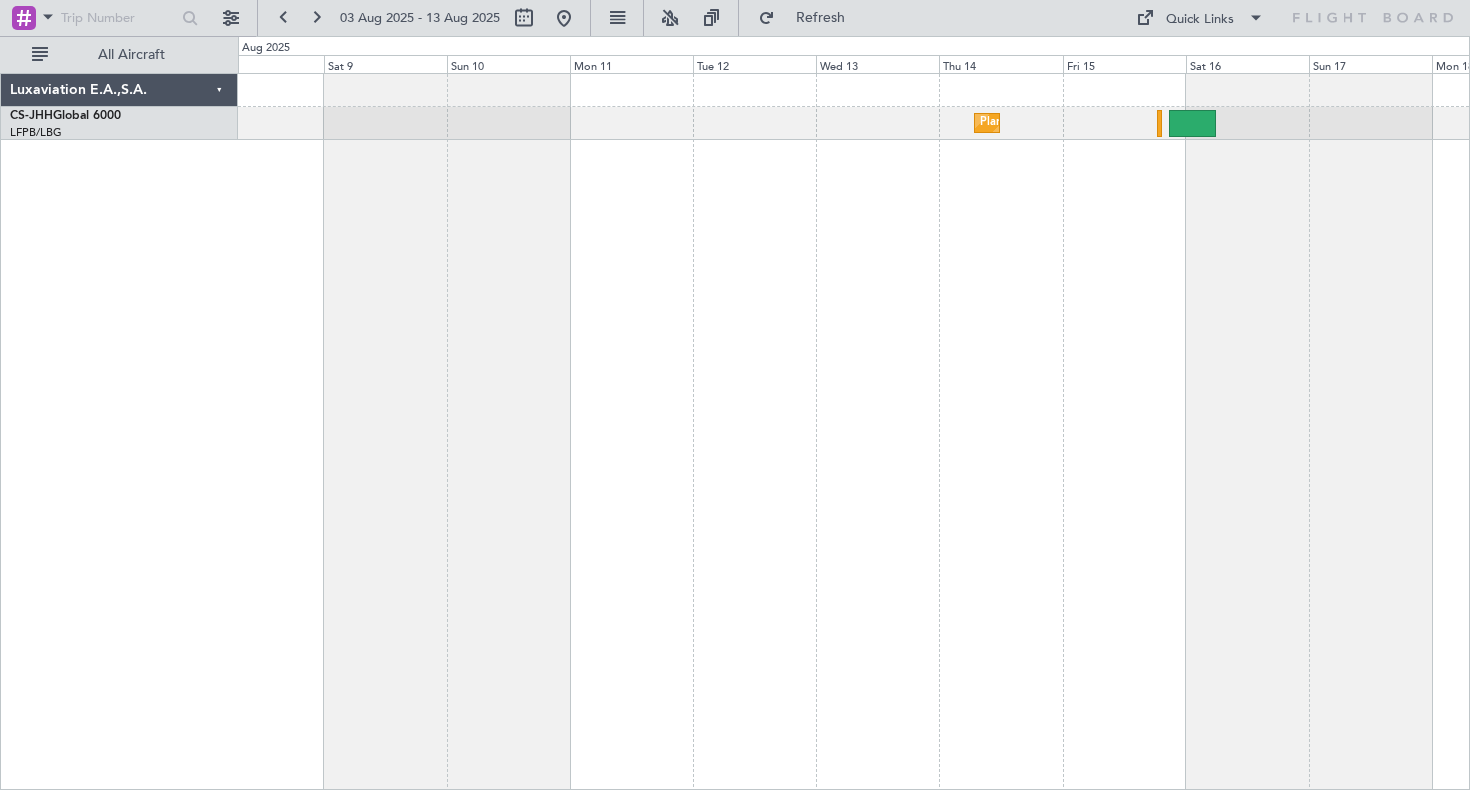 click on "Planned Maint Paris (Le Bourget)" 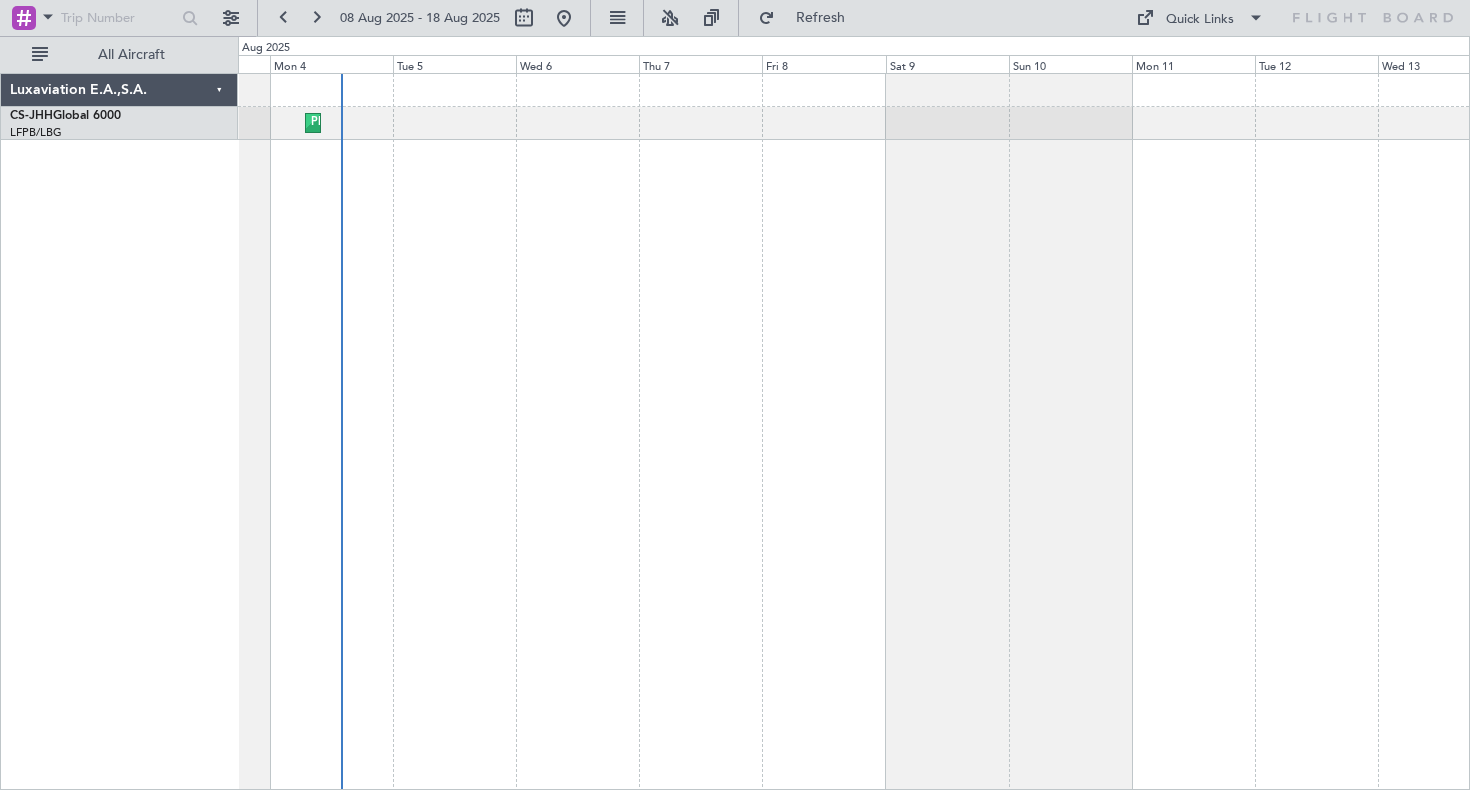 click on "Planned Maint Paris (Le Bourget)
Planned Maint Paris (Le Bourget)" 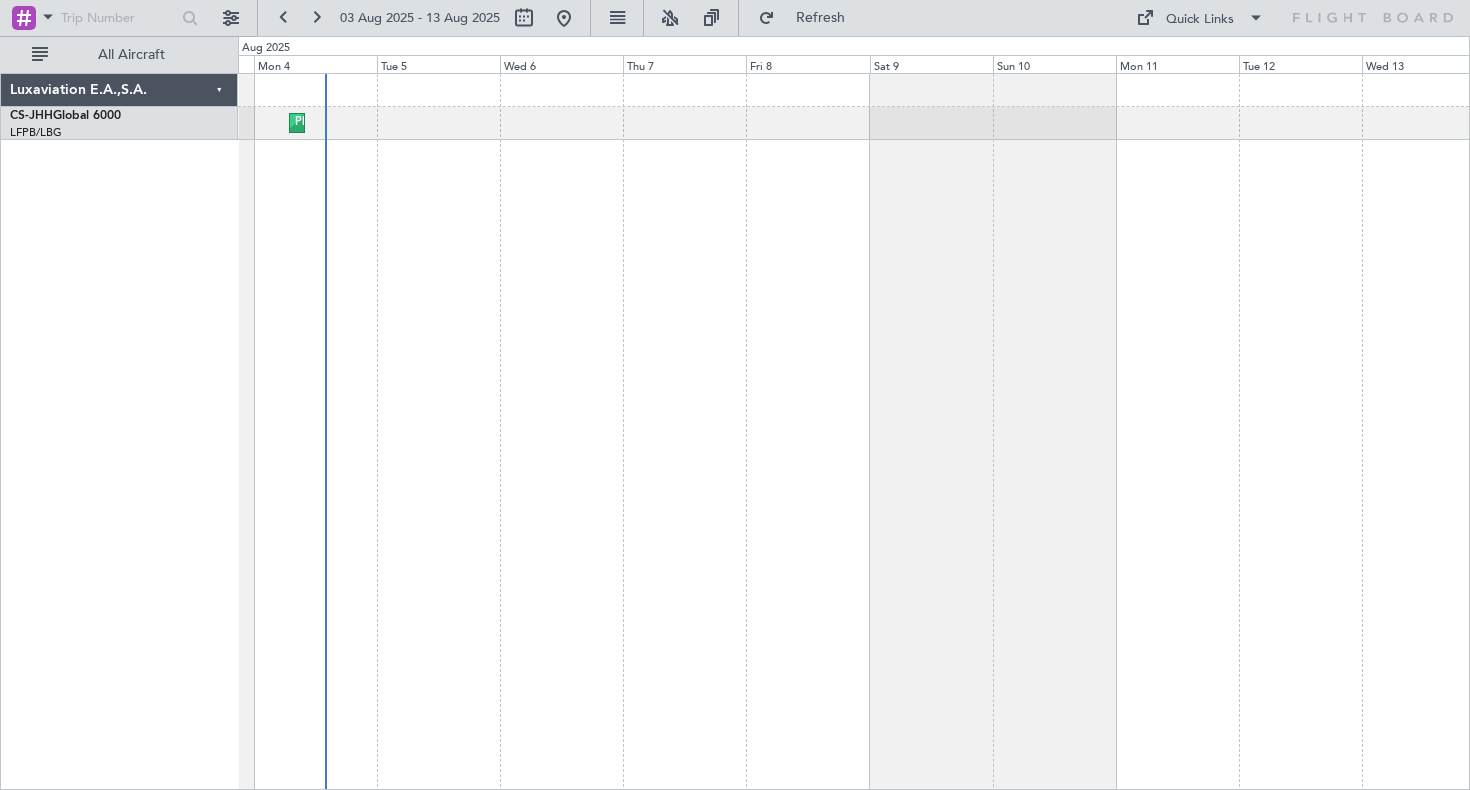 click on "Planned Maint Paris (Le Bourget)
Planned Maint Paris (Le Bourget)" 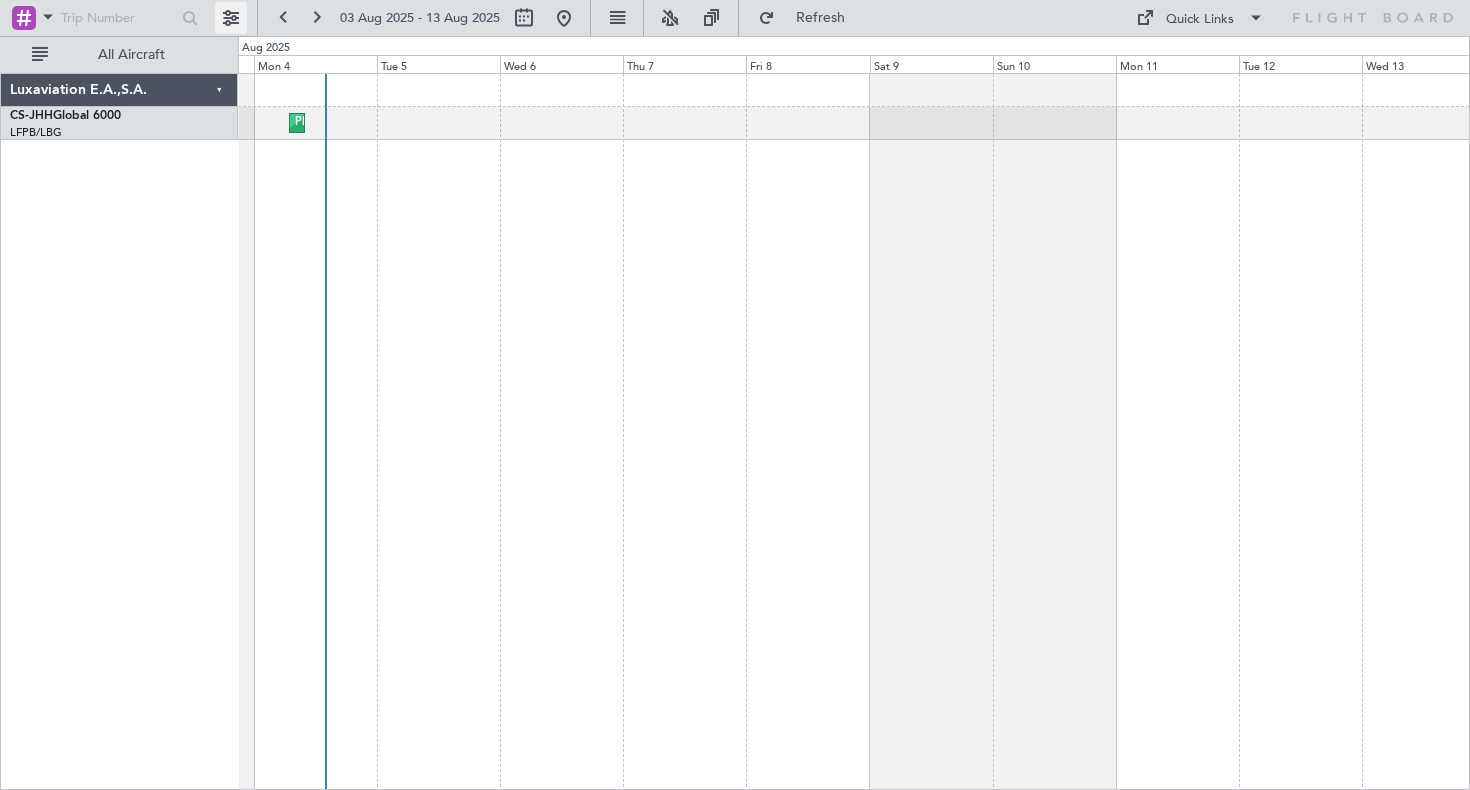 click at bounding box center (231, 18) 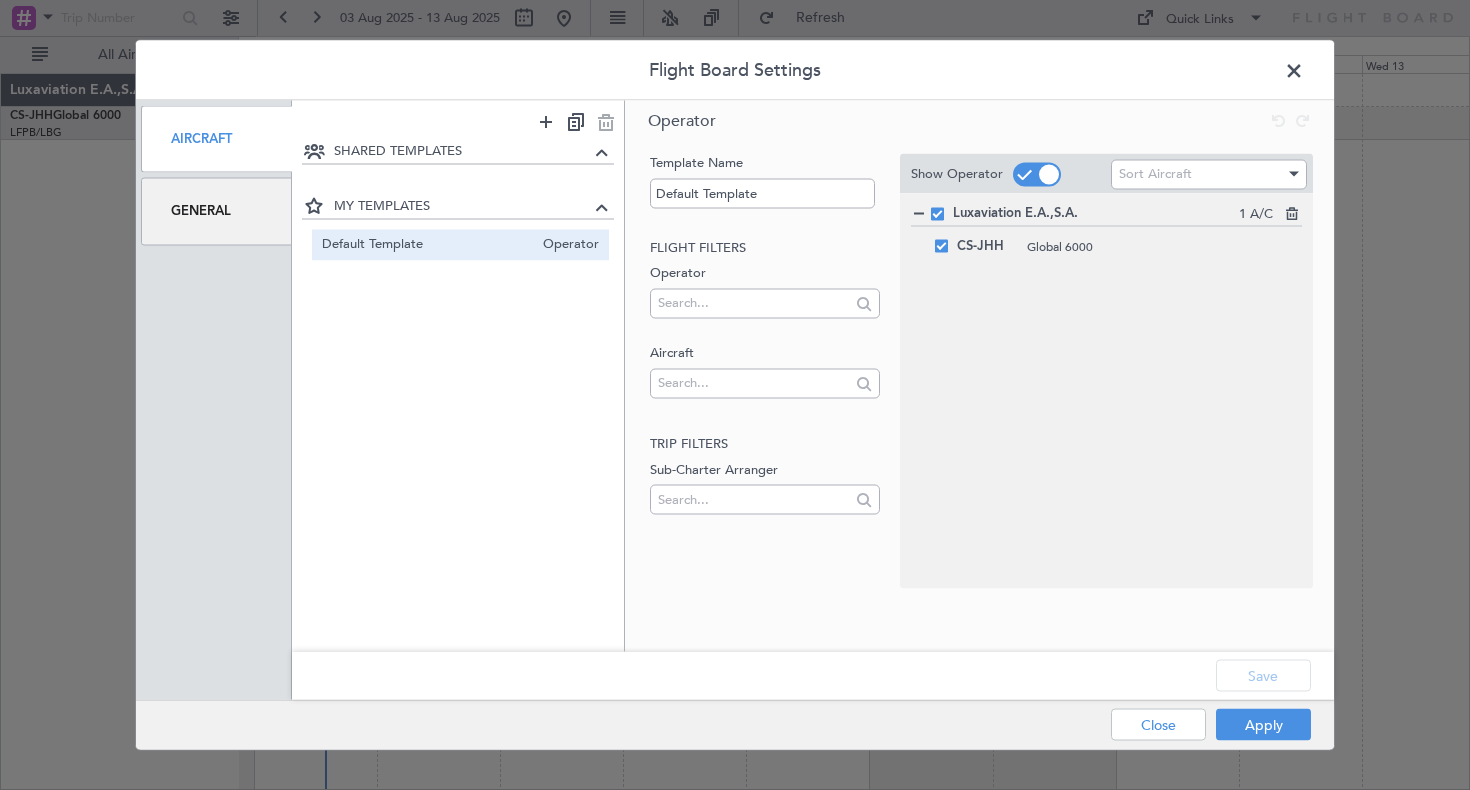 click on "General" at bounding box center [216, 211] 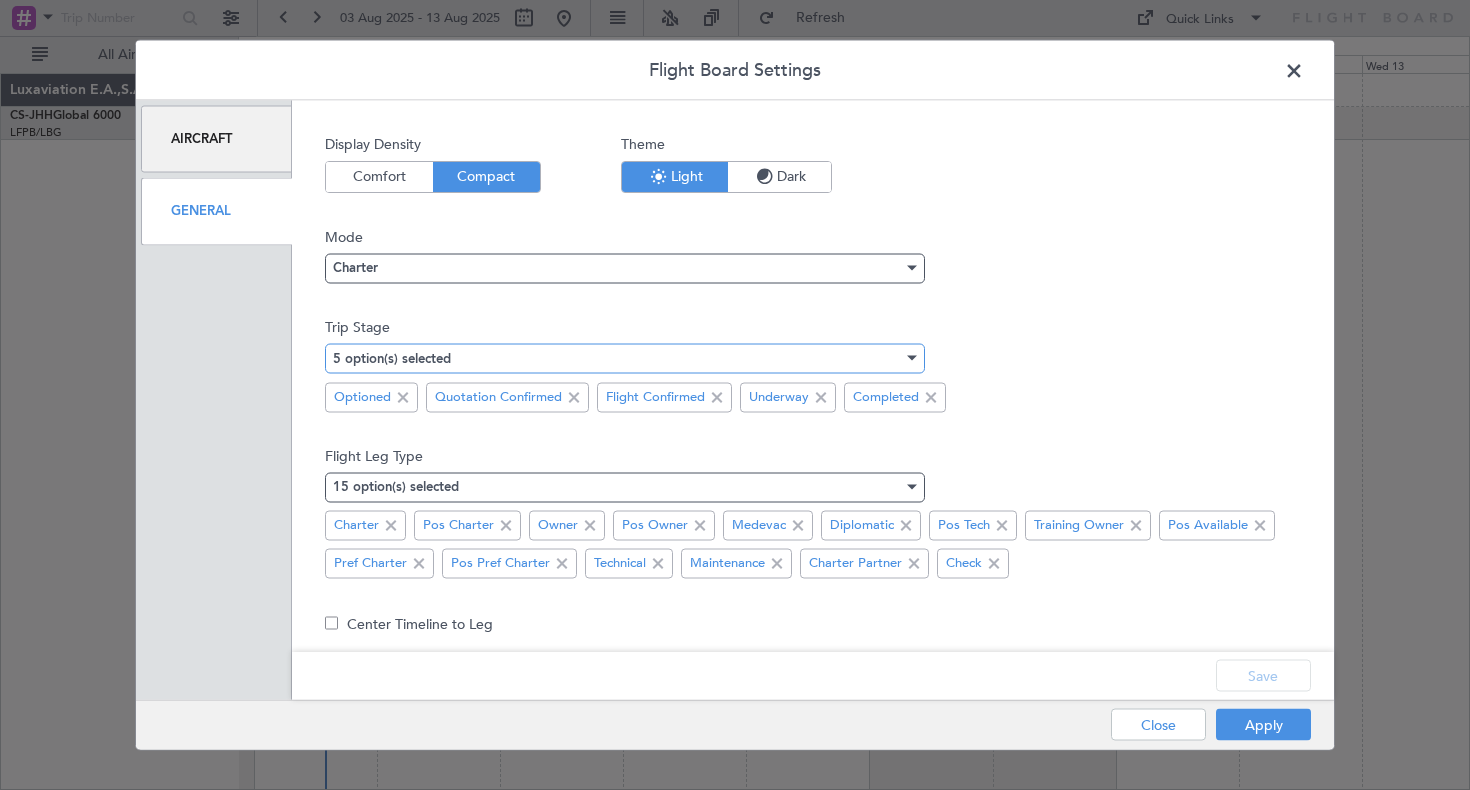click on "5 option(s) selected" at bounding box center [392, 358] 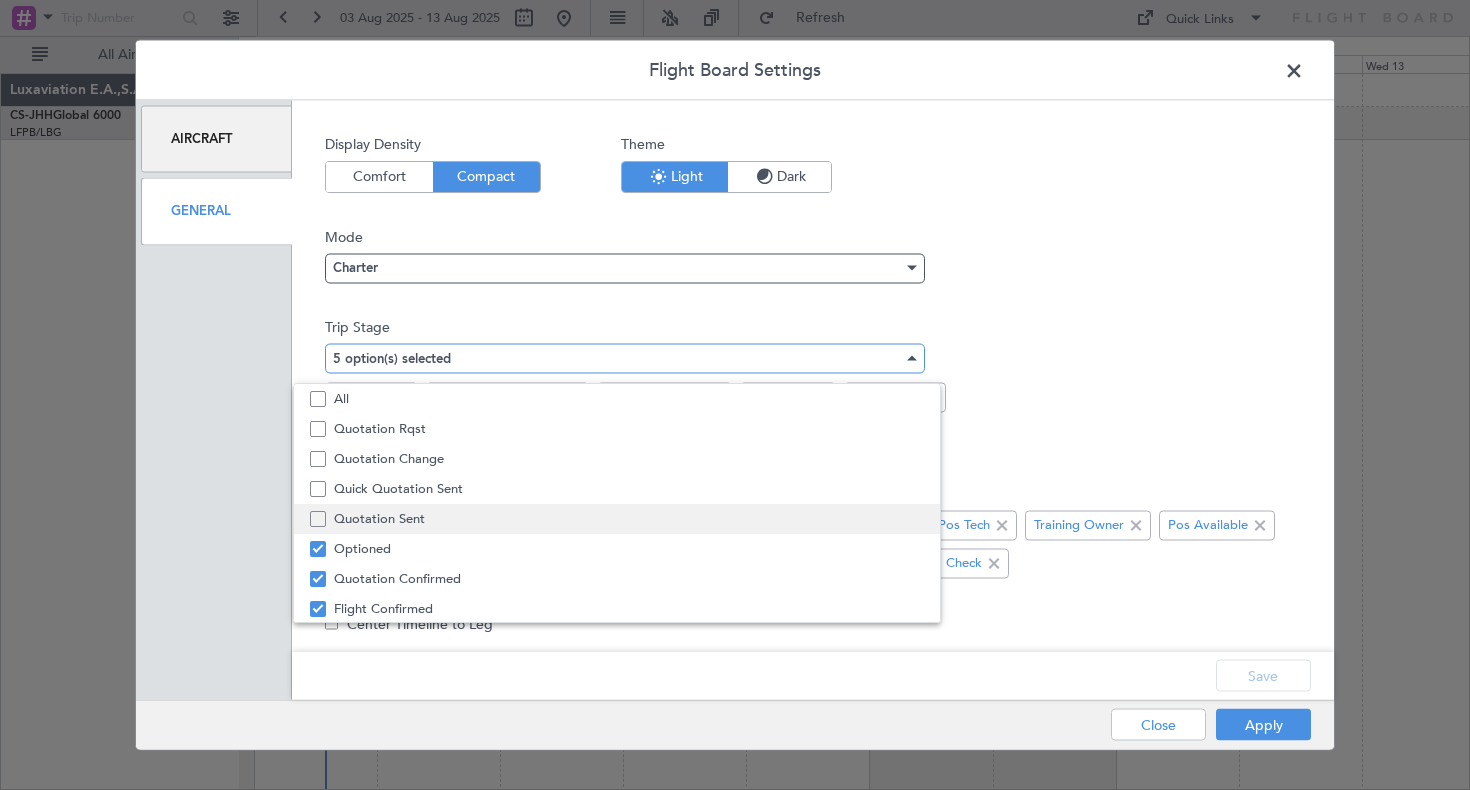 scroll, scrollTop: 0, scrollLeft: 0, axis: both 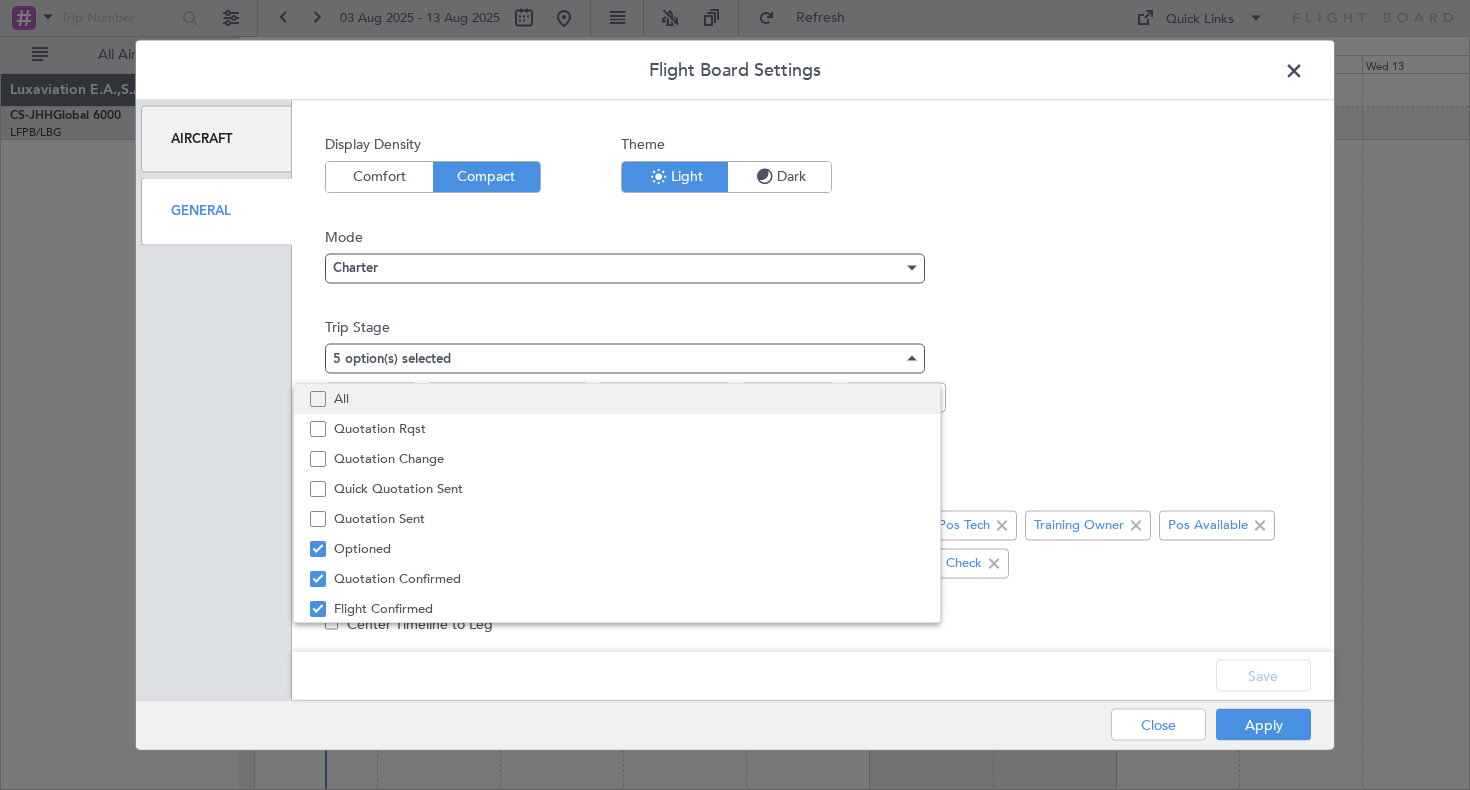 click at bounding box center [318, 399] 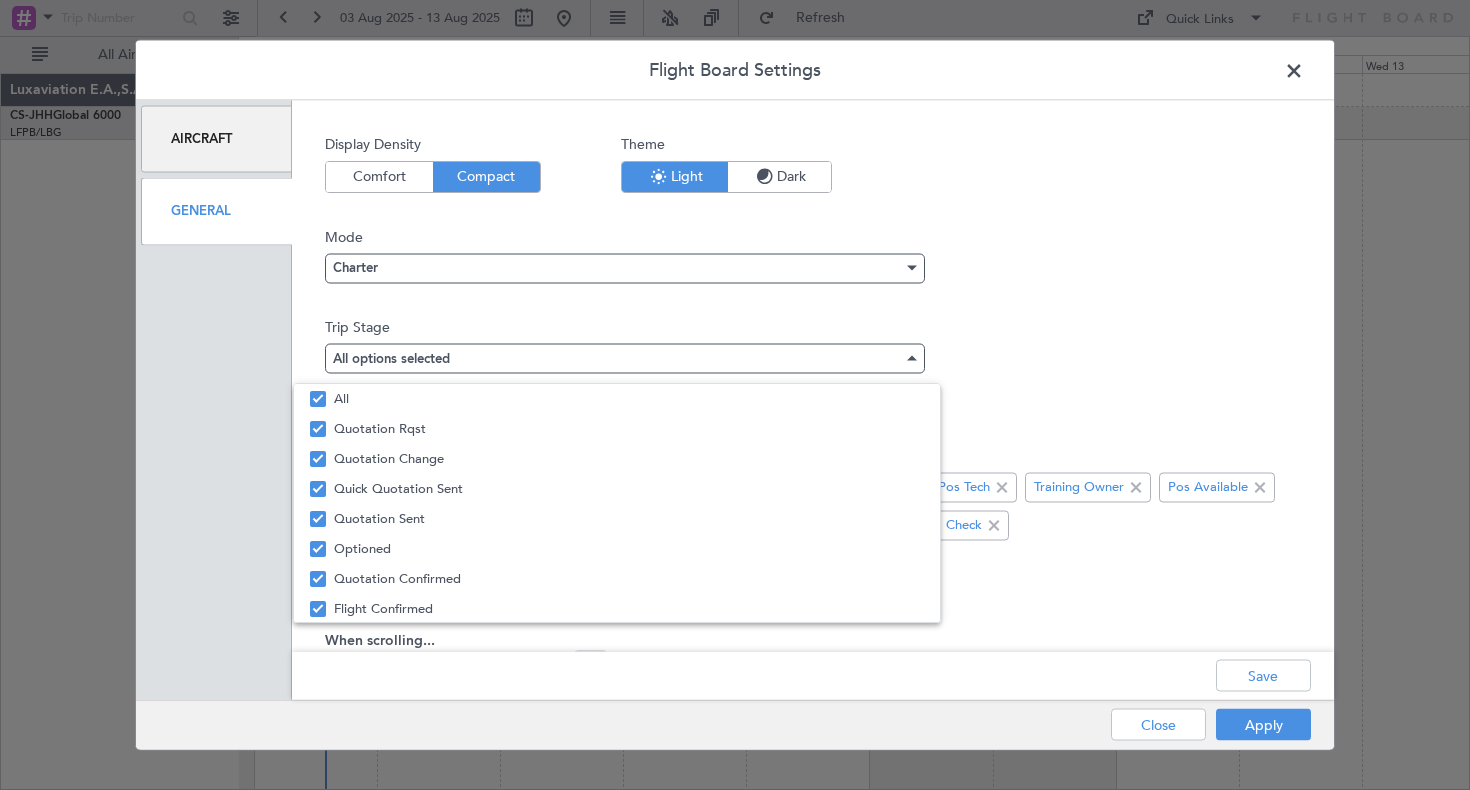 click at bounding box center [735, 395] 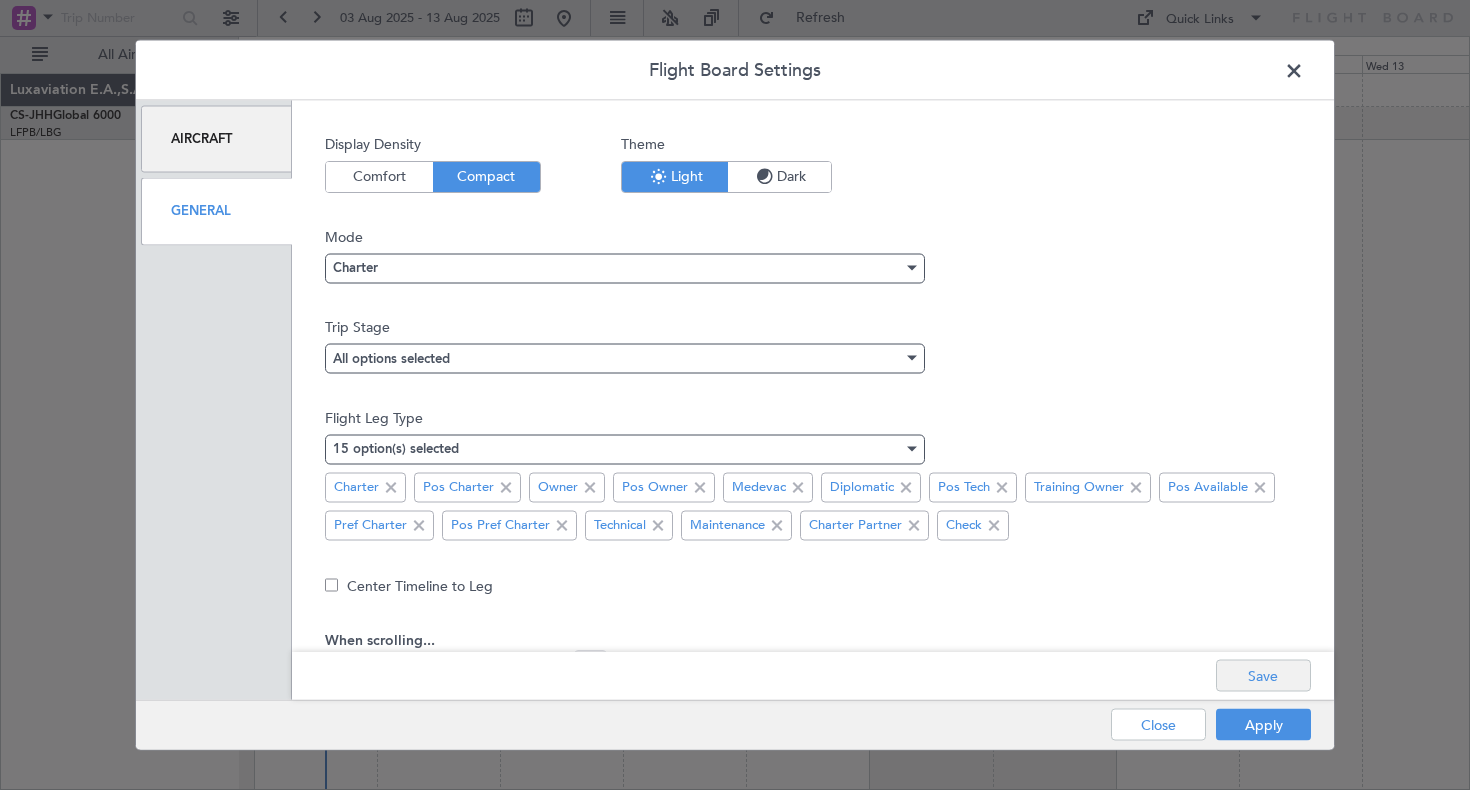 click on "Save" at bounding box center (1263, 676) 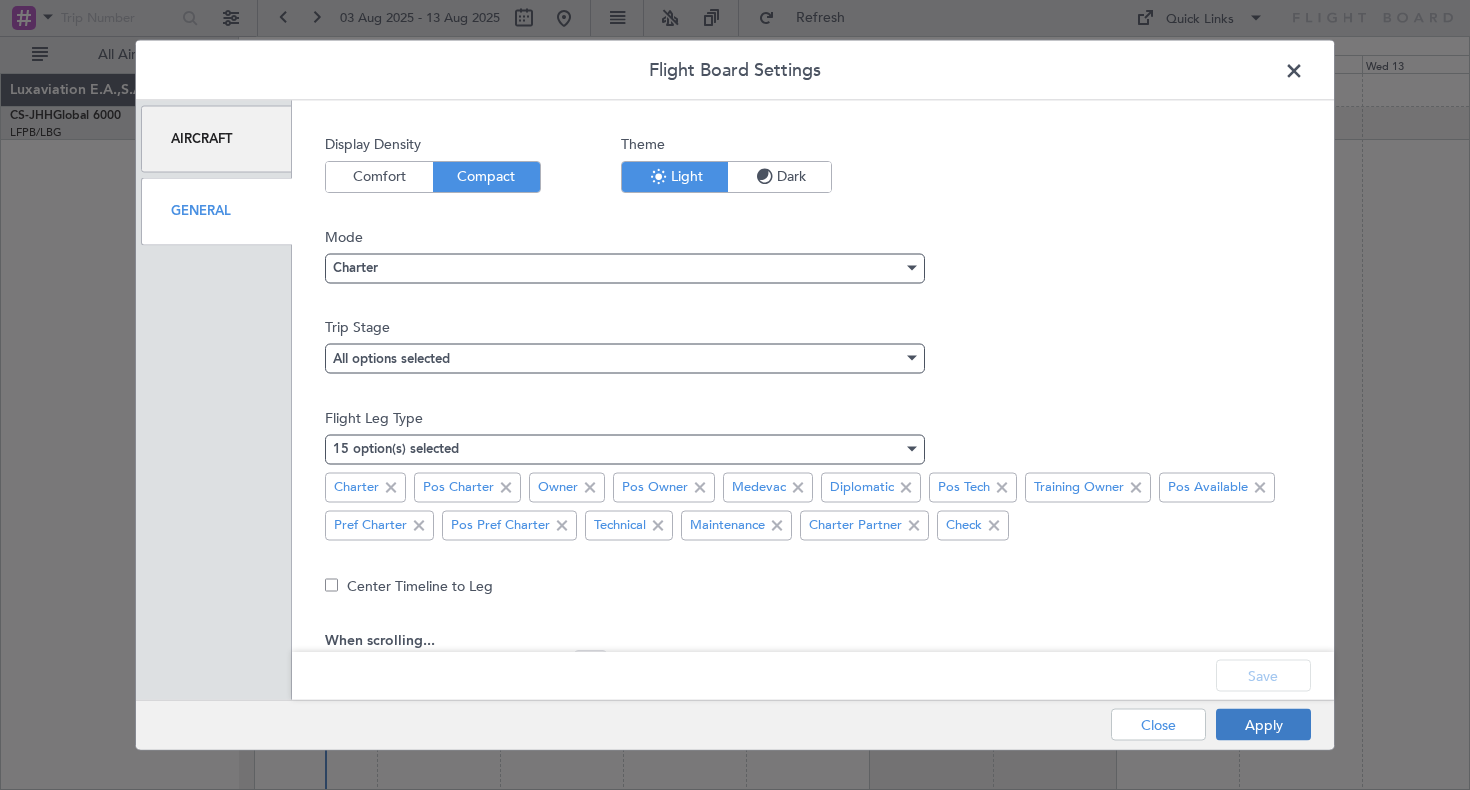 click on "Apply" at bounding box center [1263, 725] 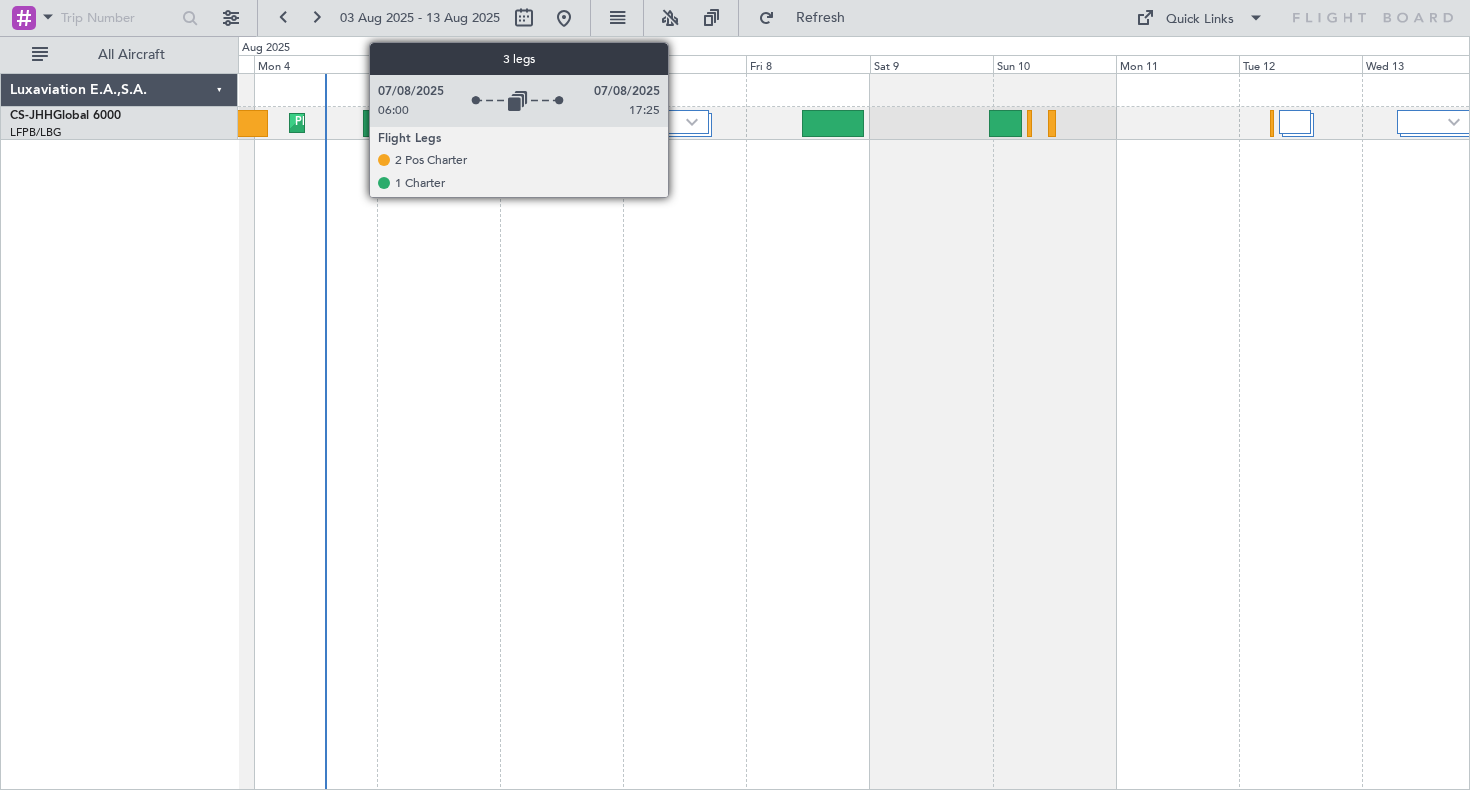 click 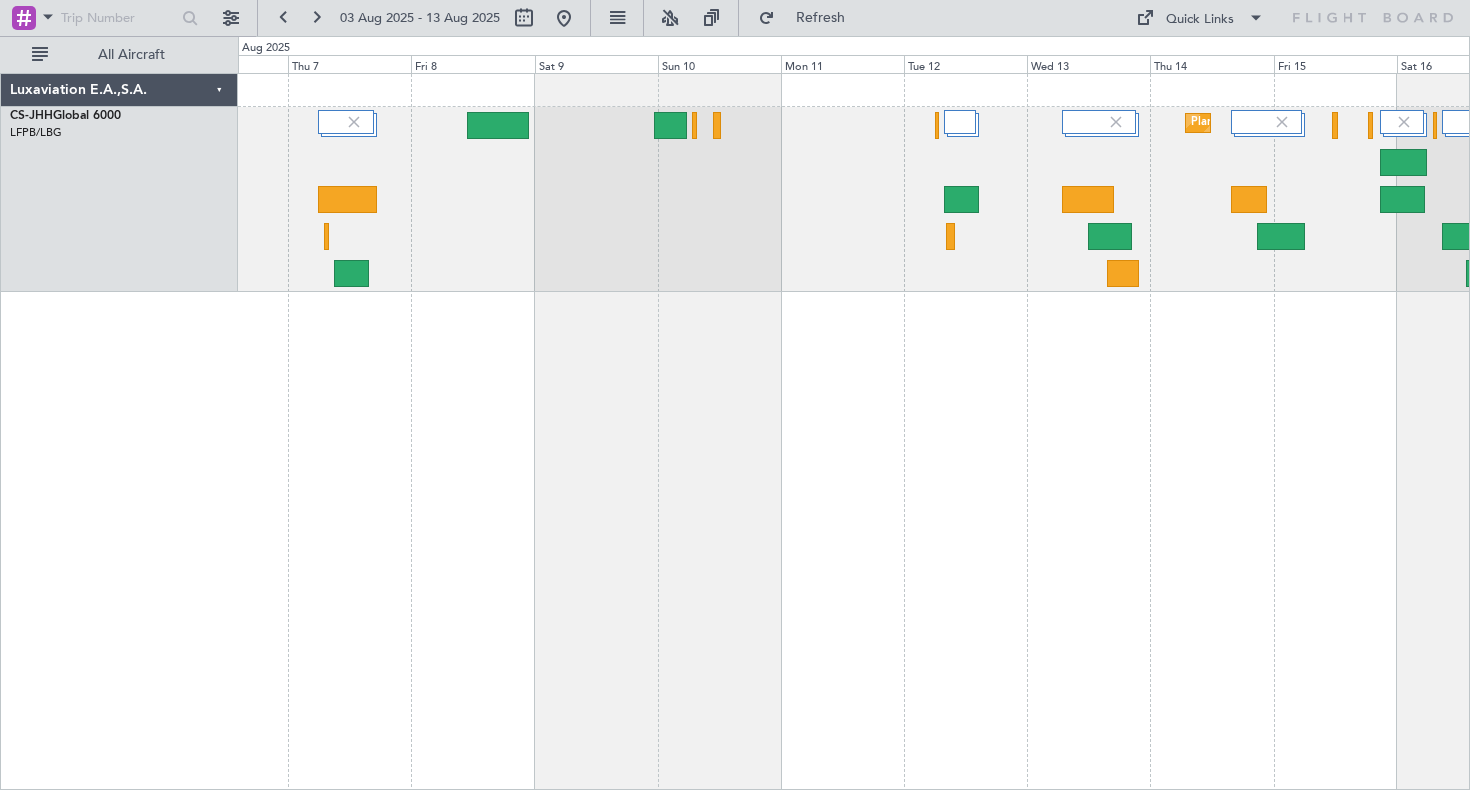 click on "Planned Maint [CITY] ([CITY])
Planned Maint [CITY] ([CITY])" 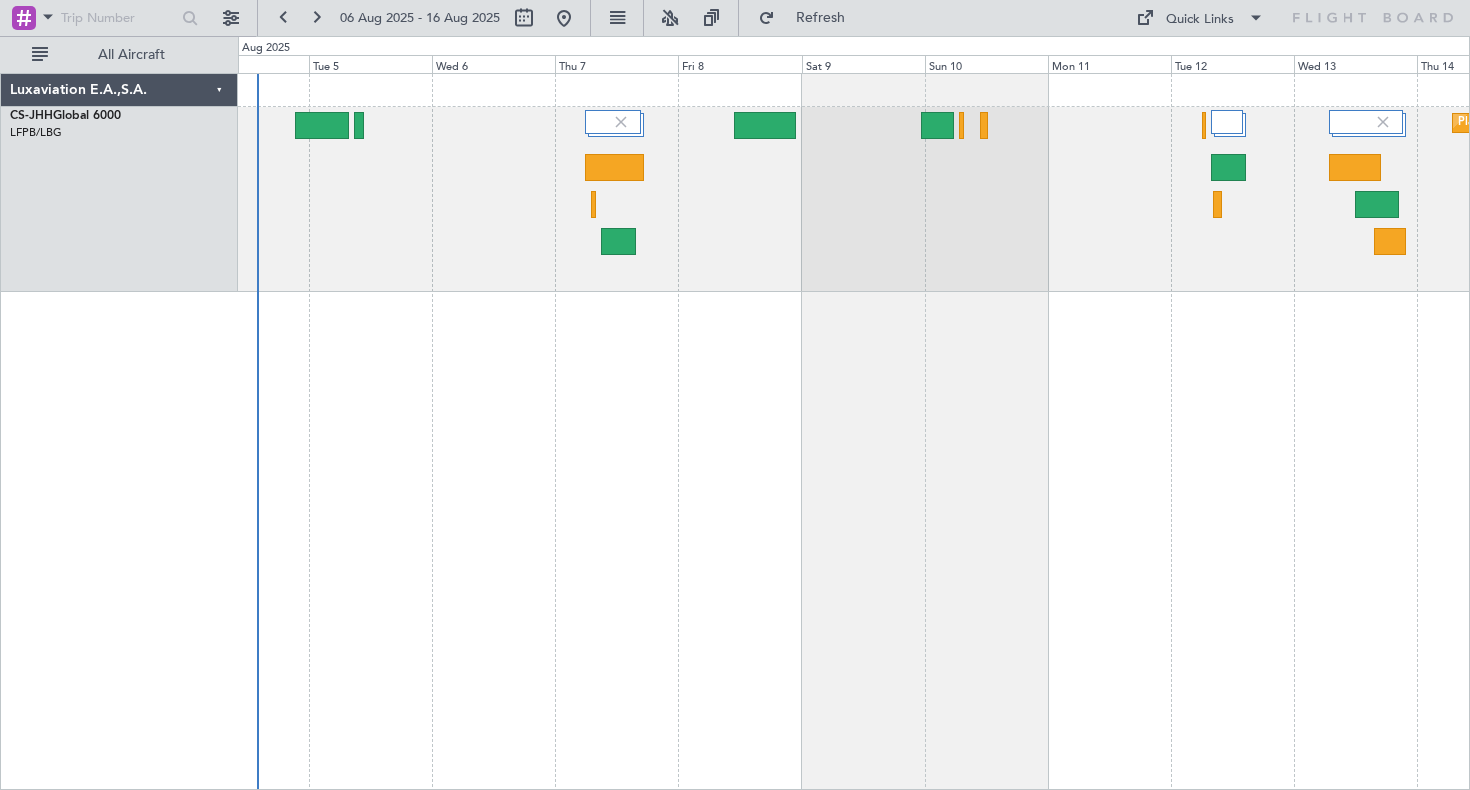 click on "Planned Maint [CITY] ([AIRPORT])
Planned Maint [CITY] ([AIRPORT])" 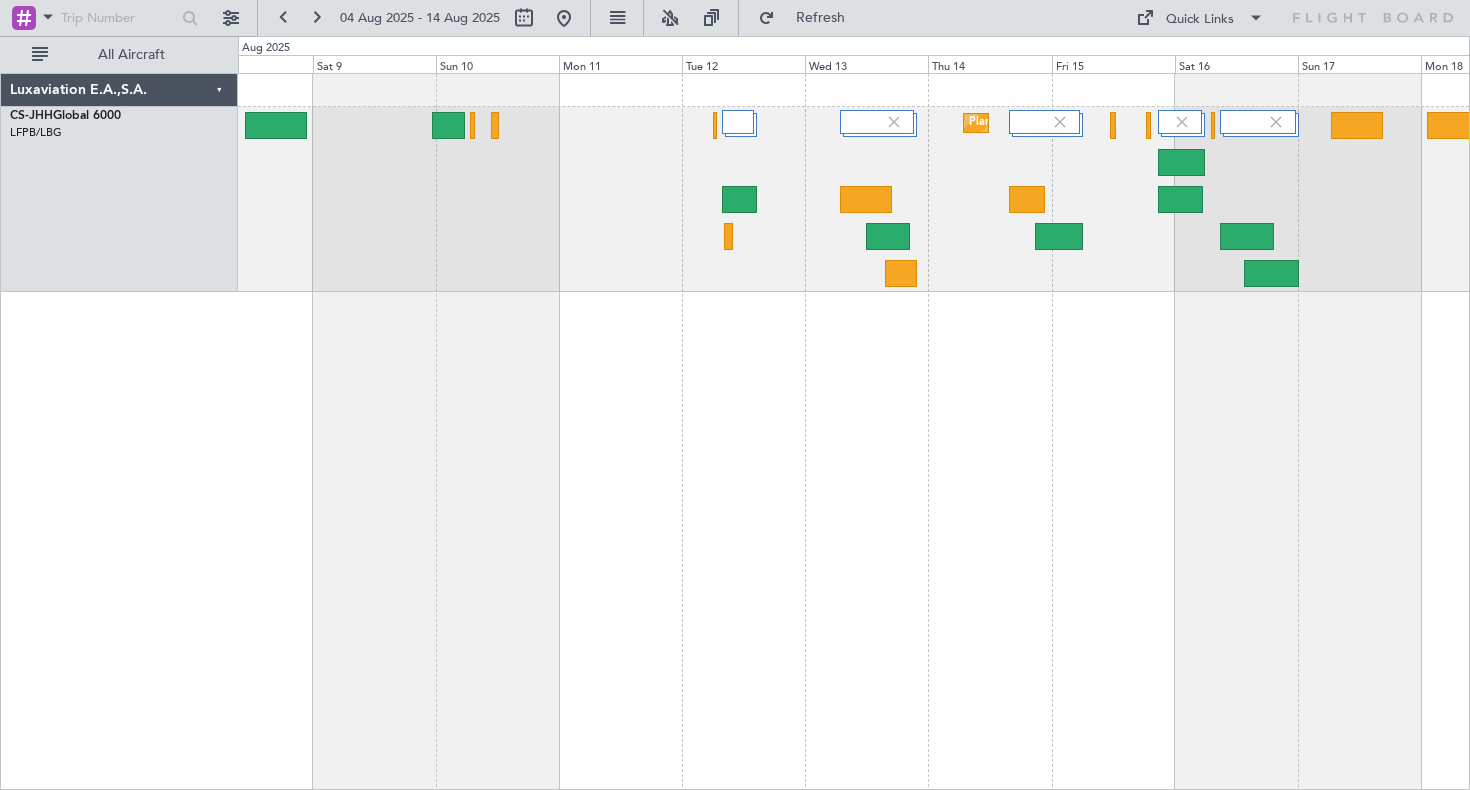 click on "Planned Maint Paris (Le Bourget)" 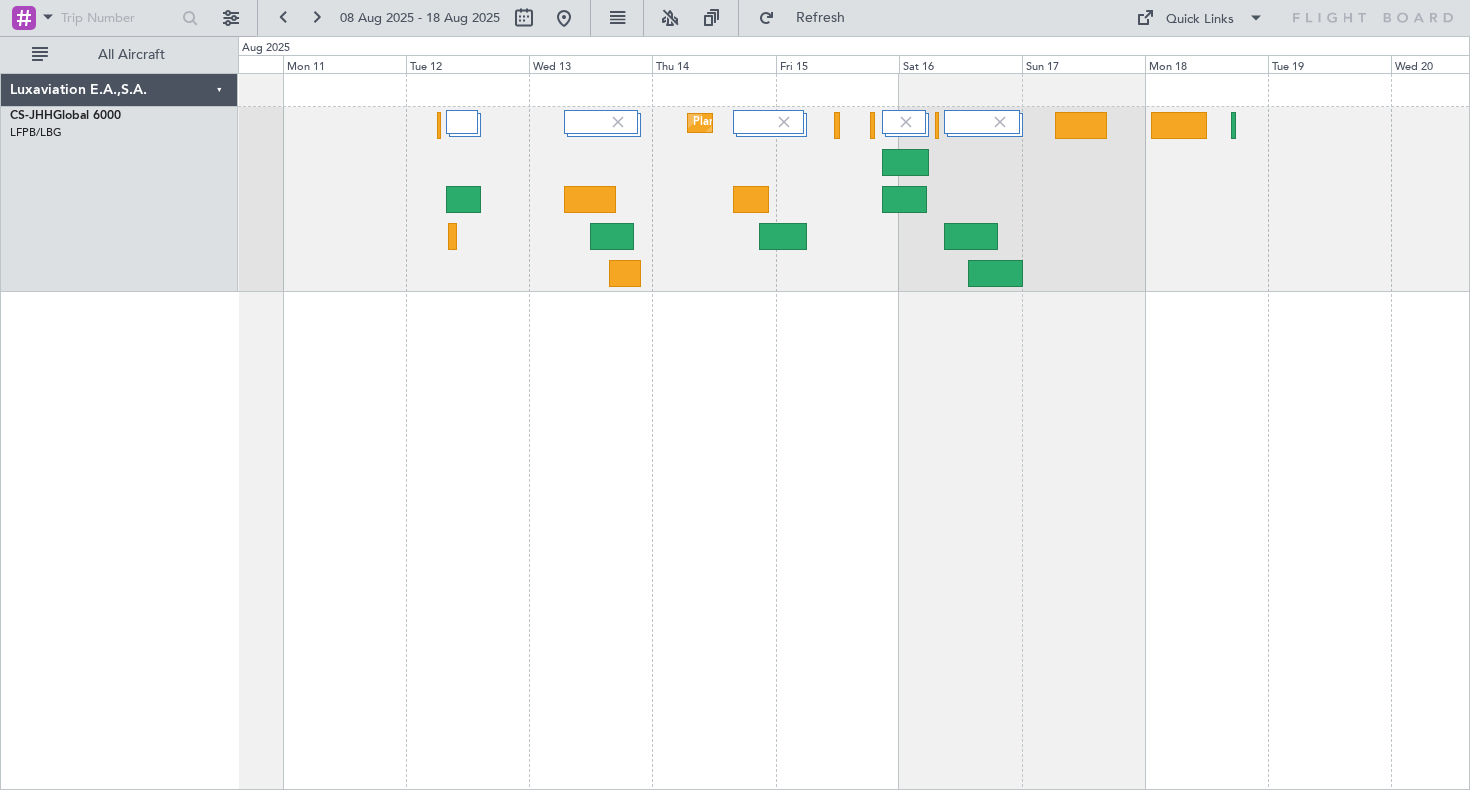 click on "Planned Maint Paris (Le Bourget)" 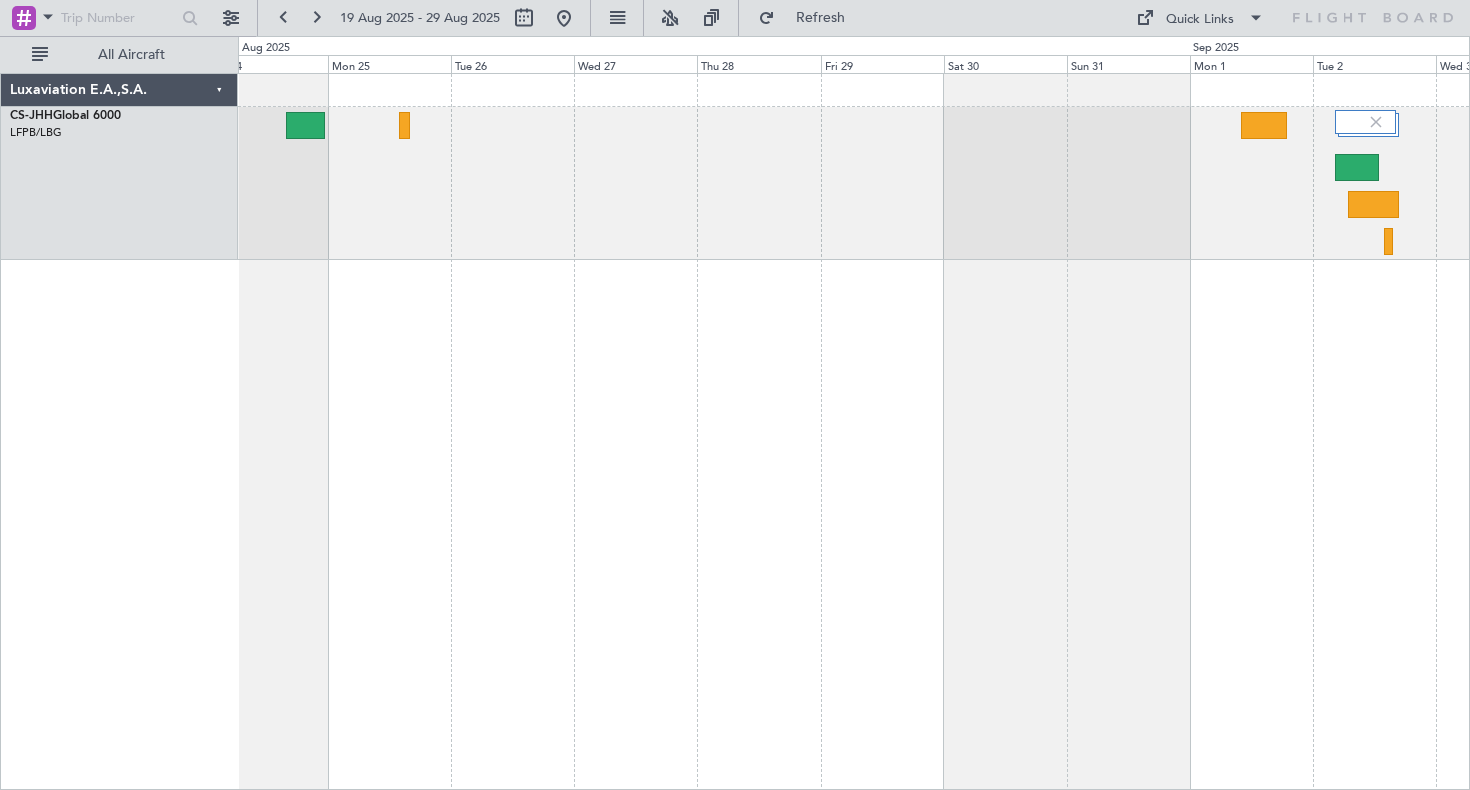 click 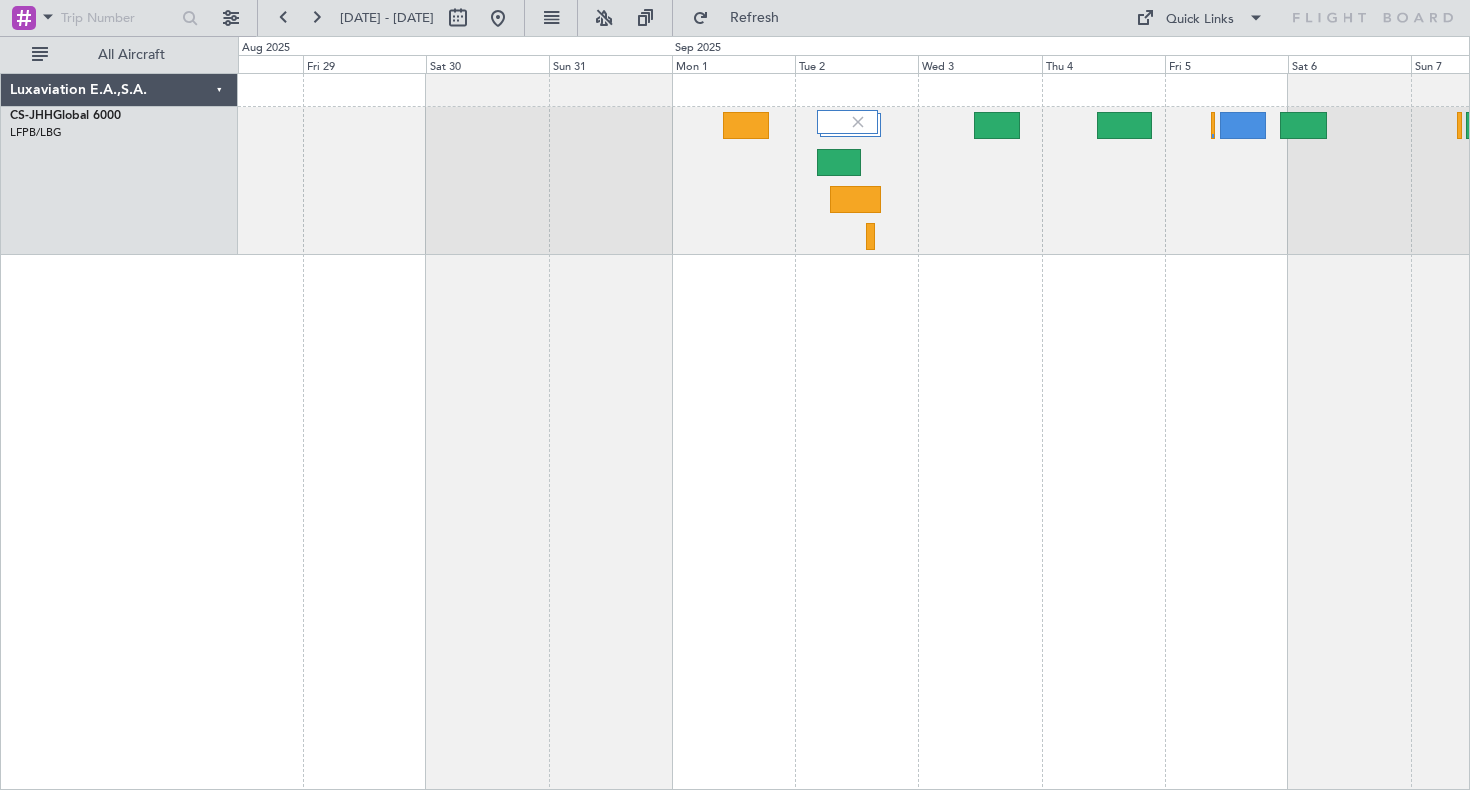 click 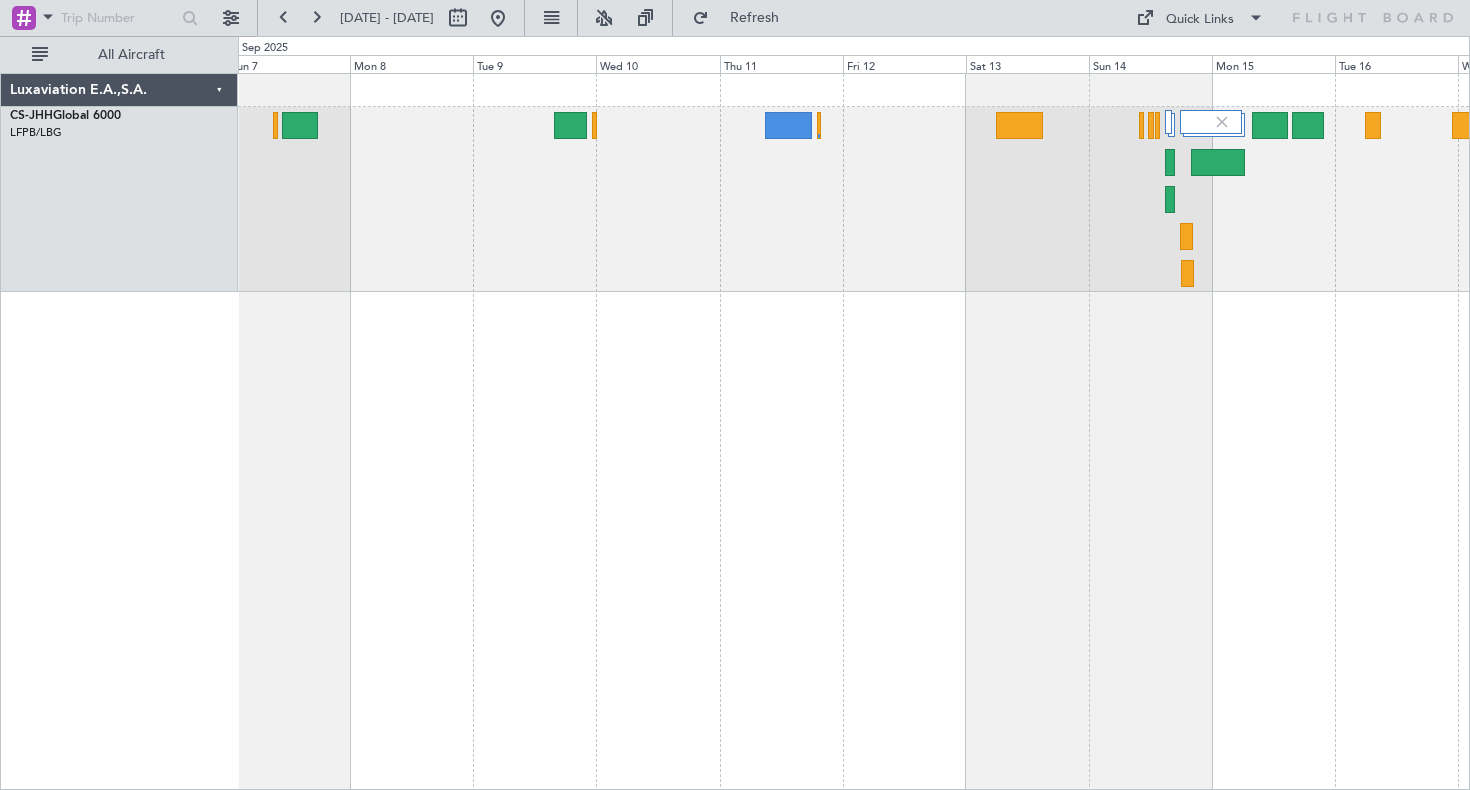 click 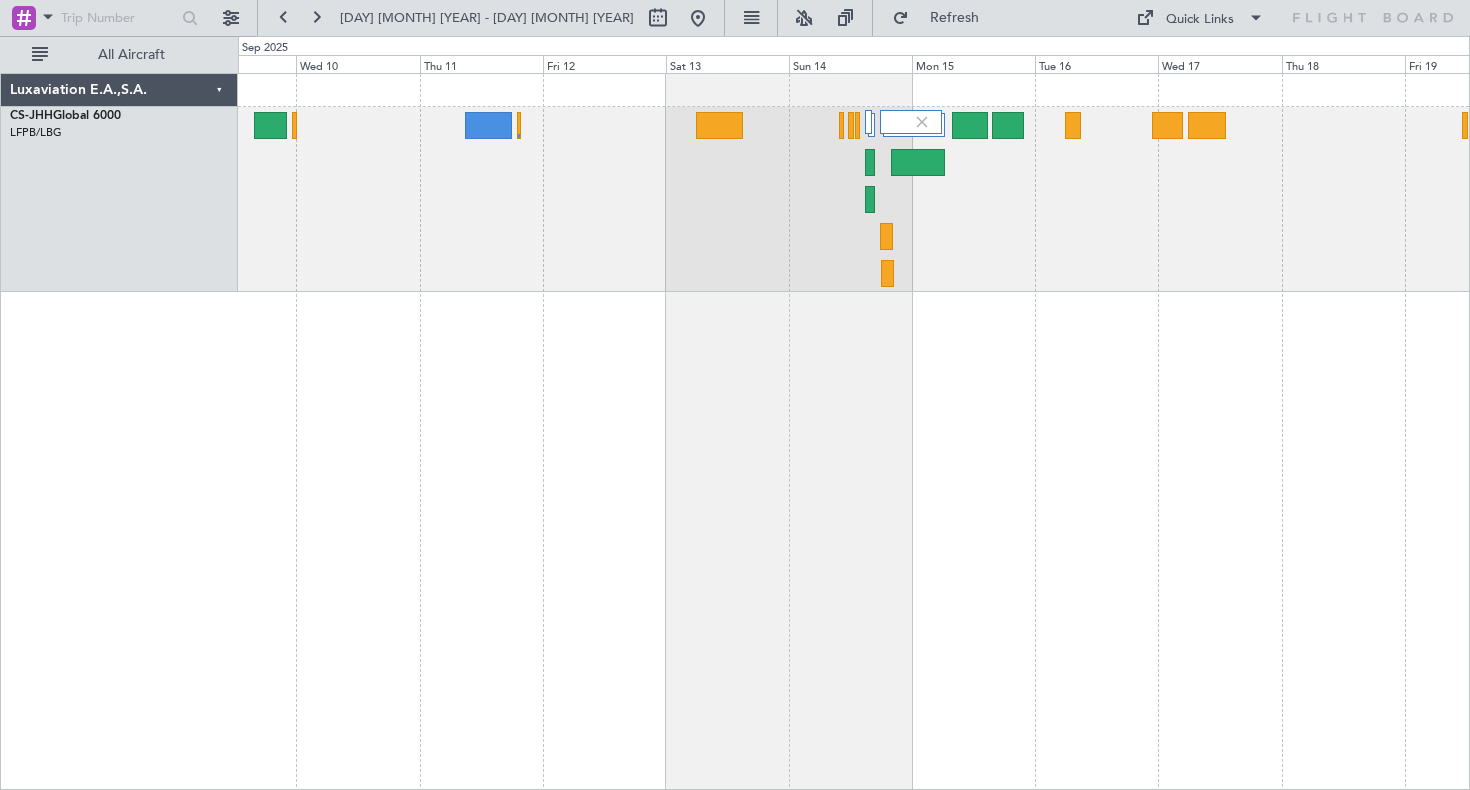 click 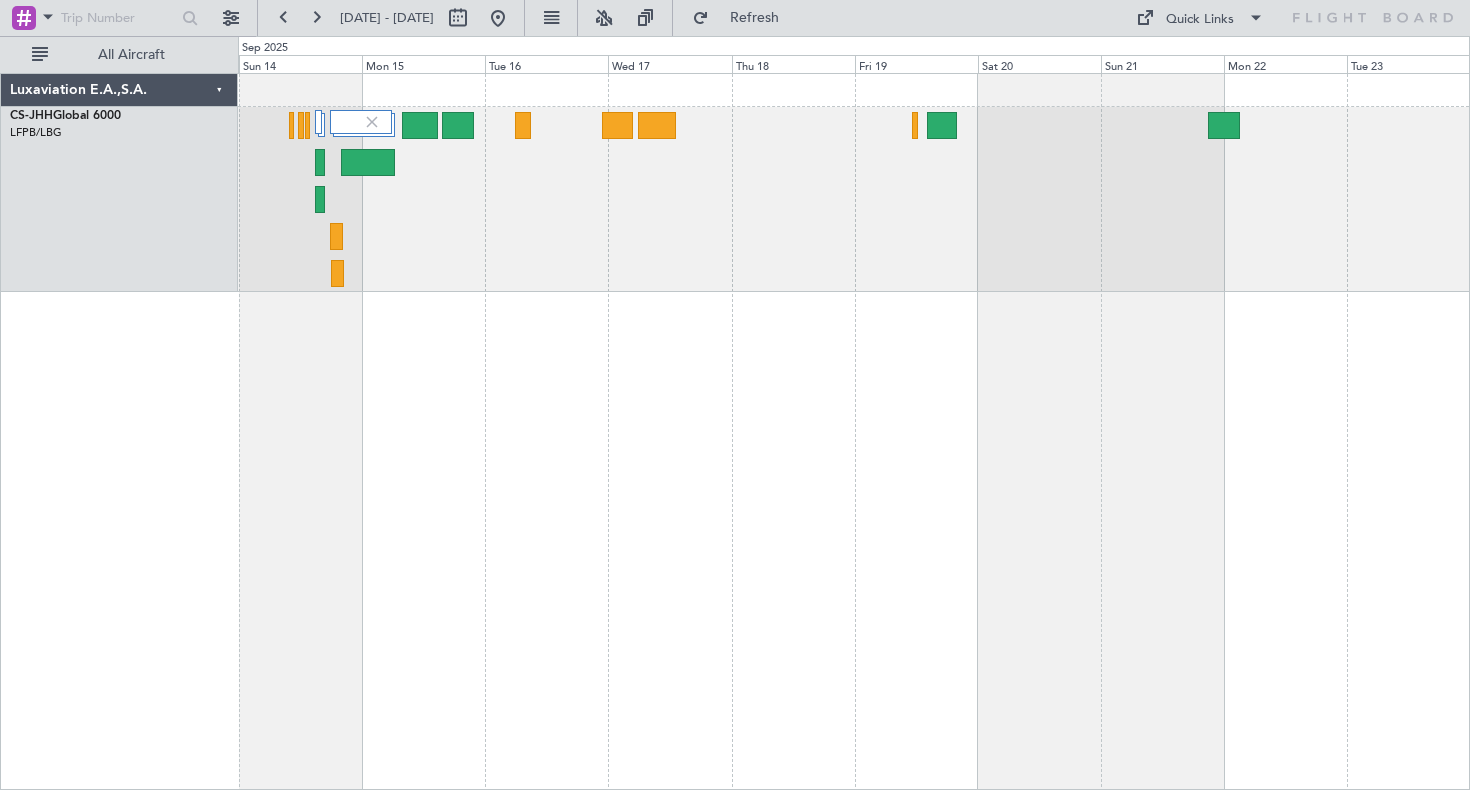 click 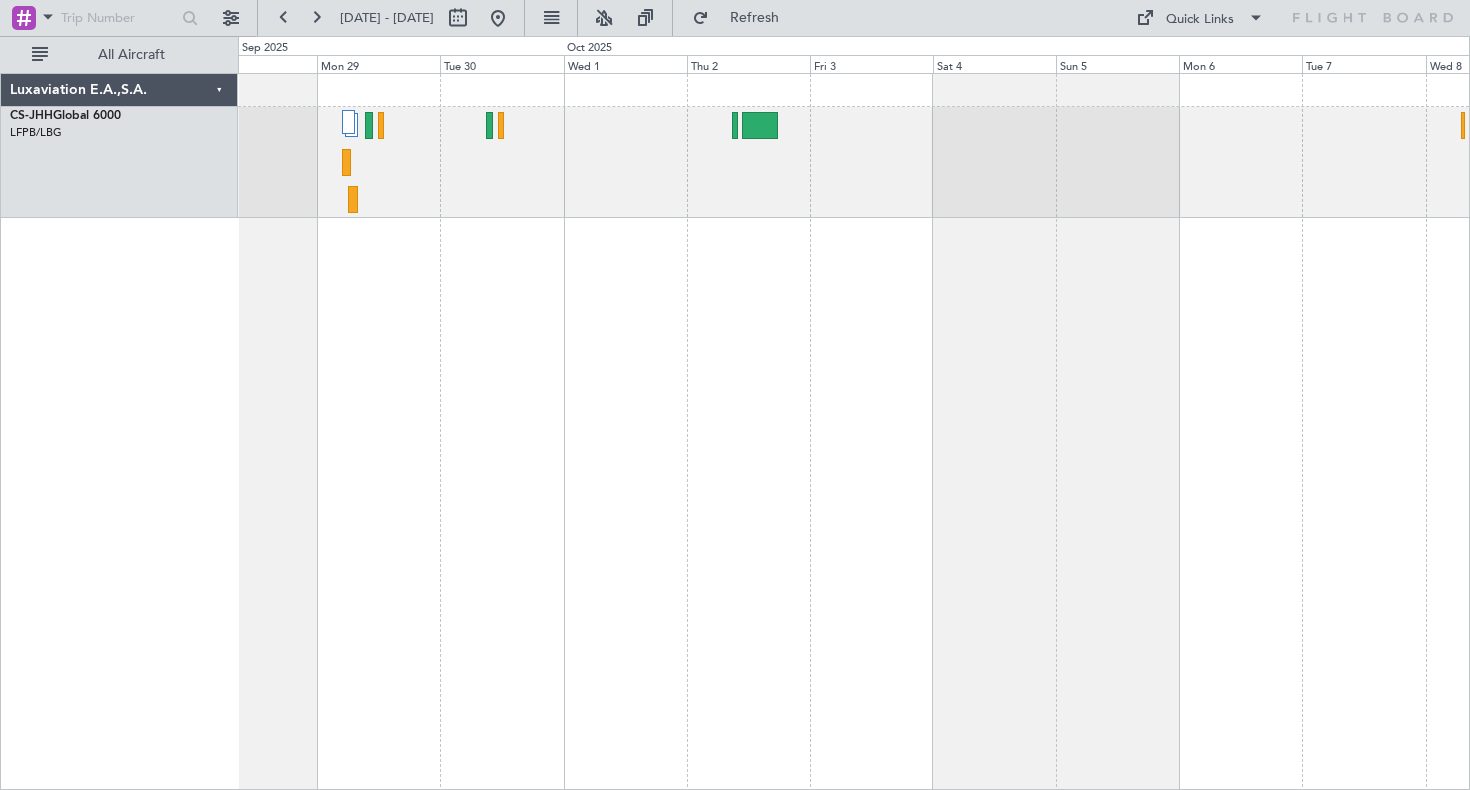 click 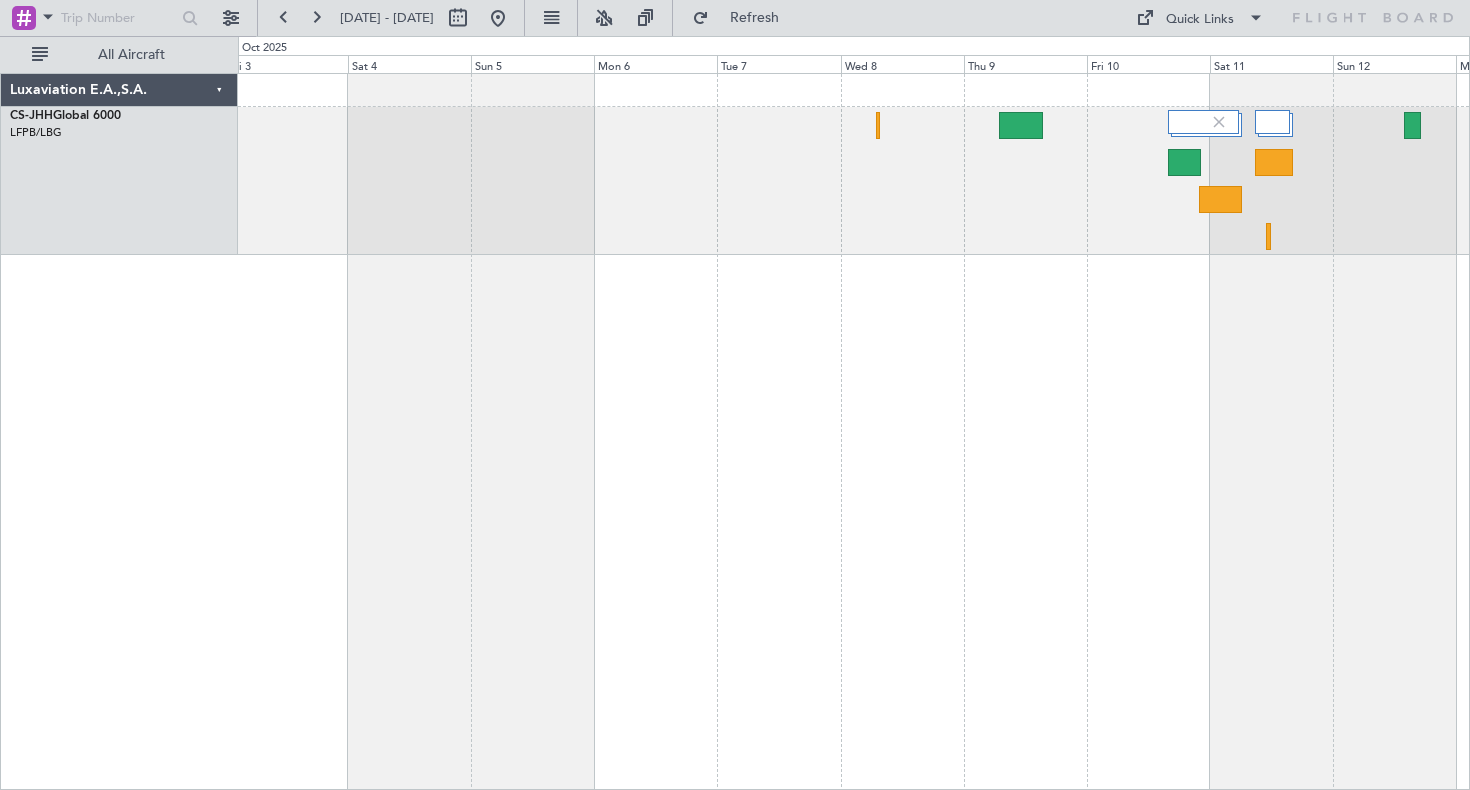 click 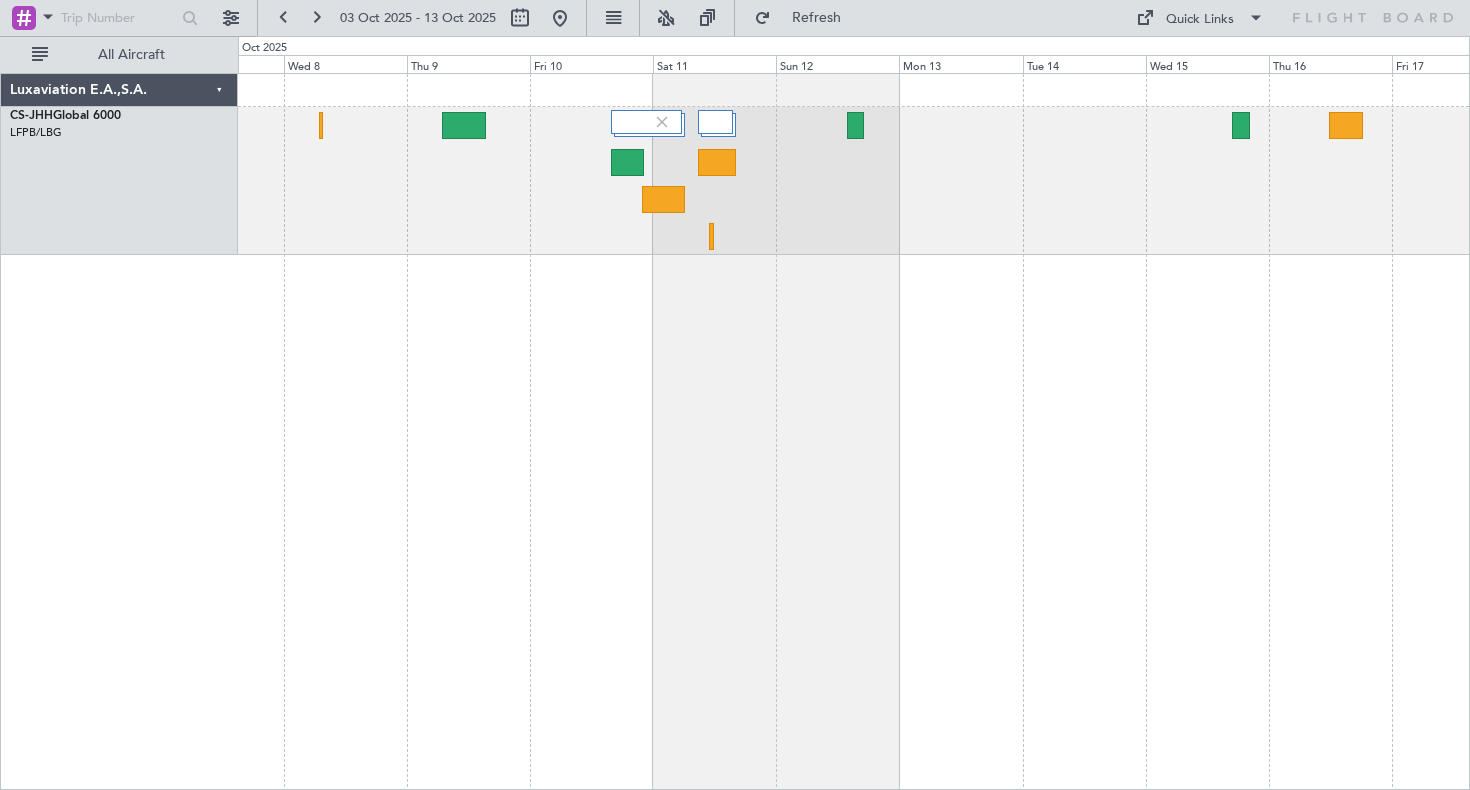 click 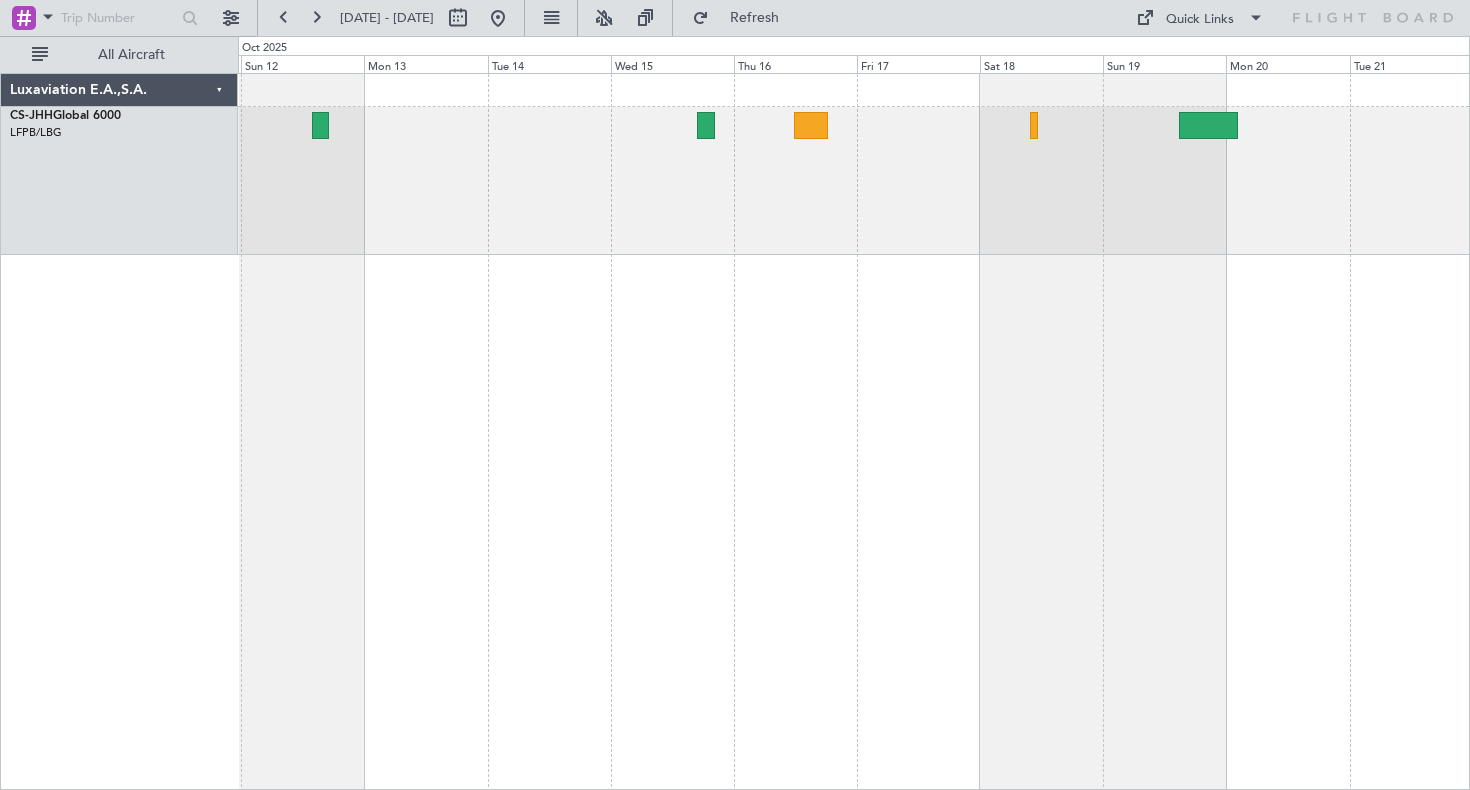 click 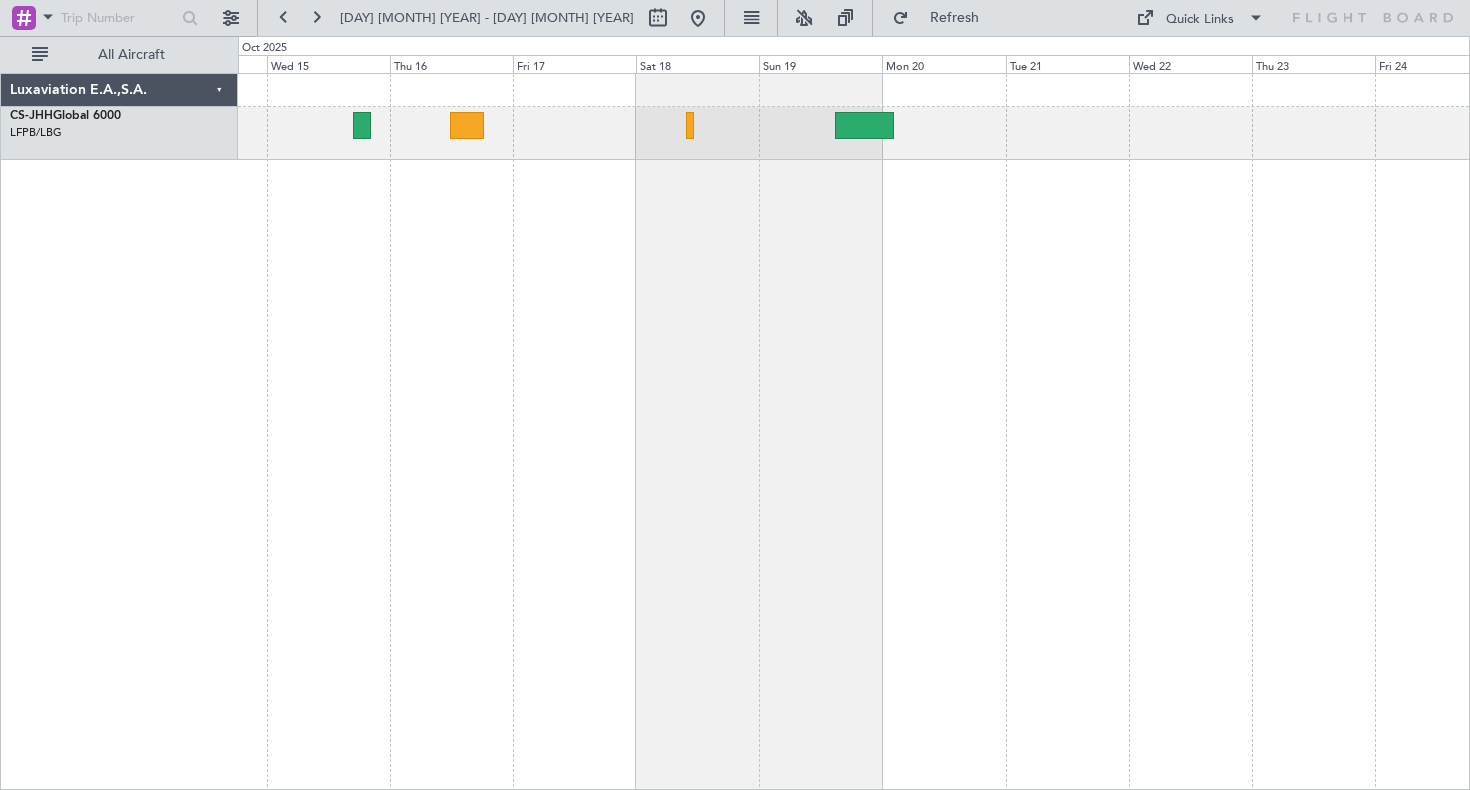 click 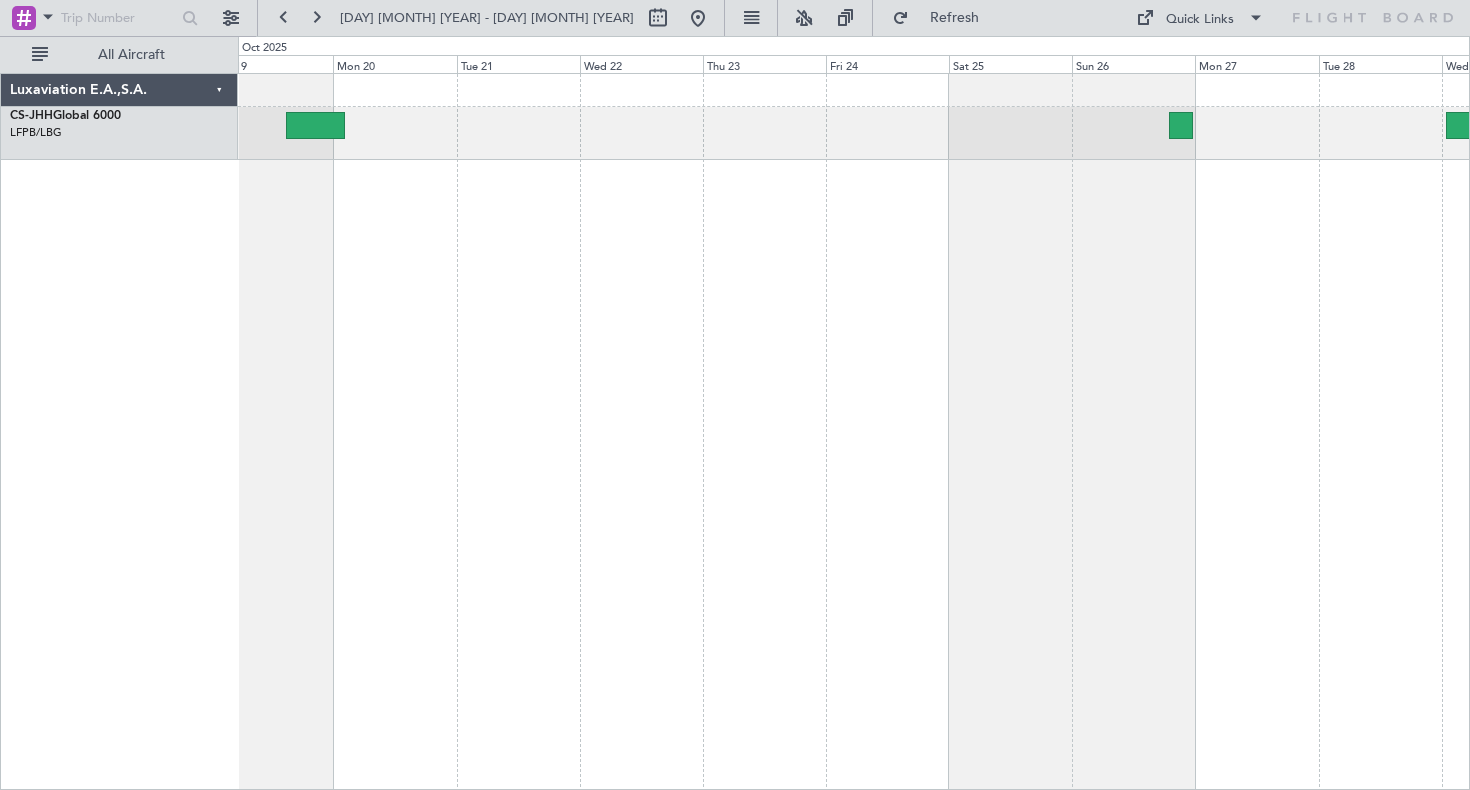 click 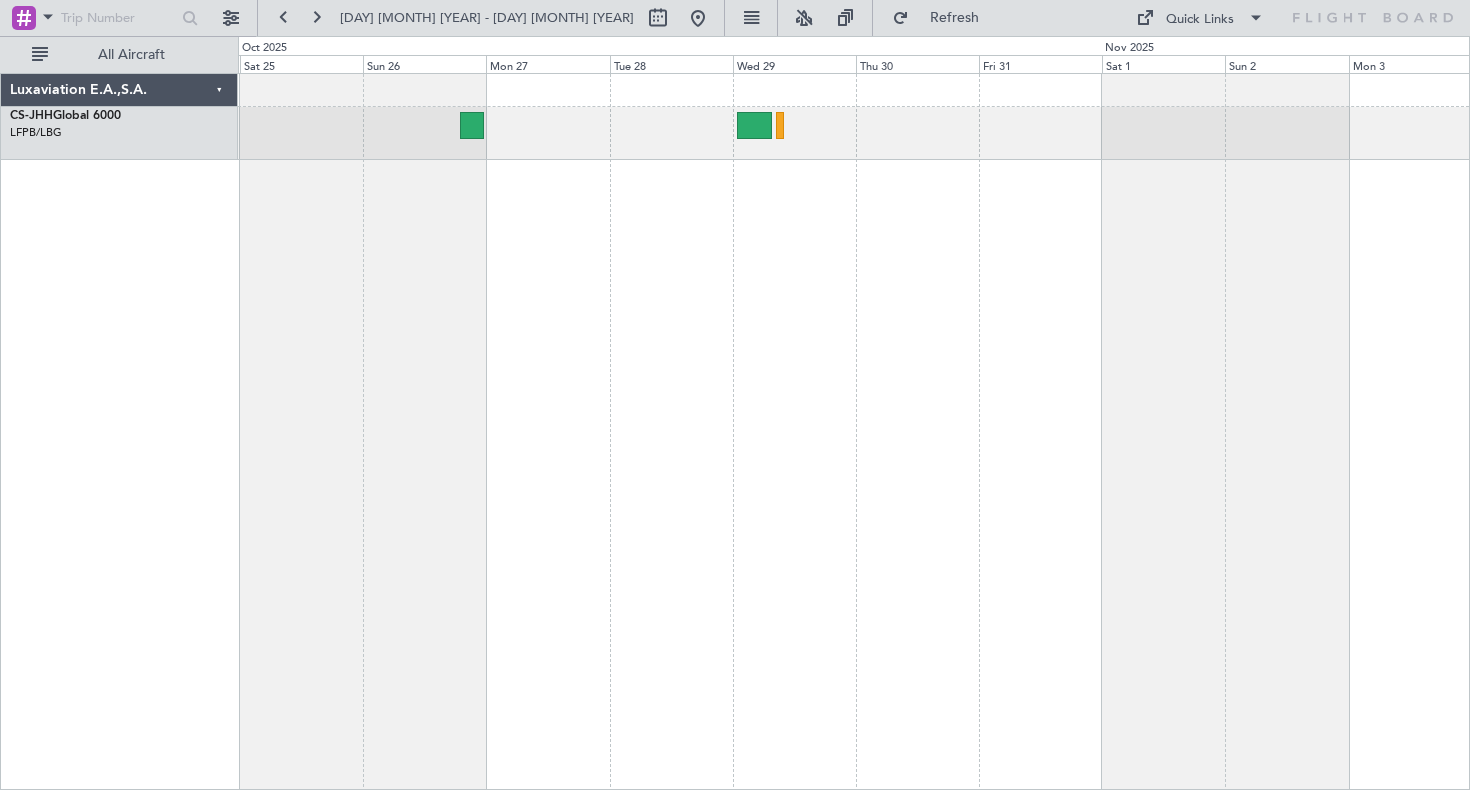 click 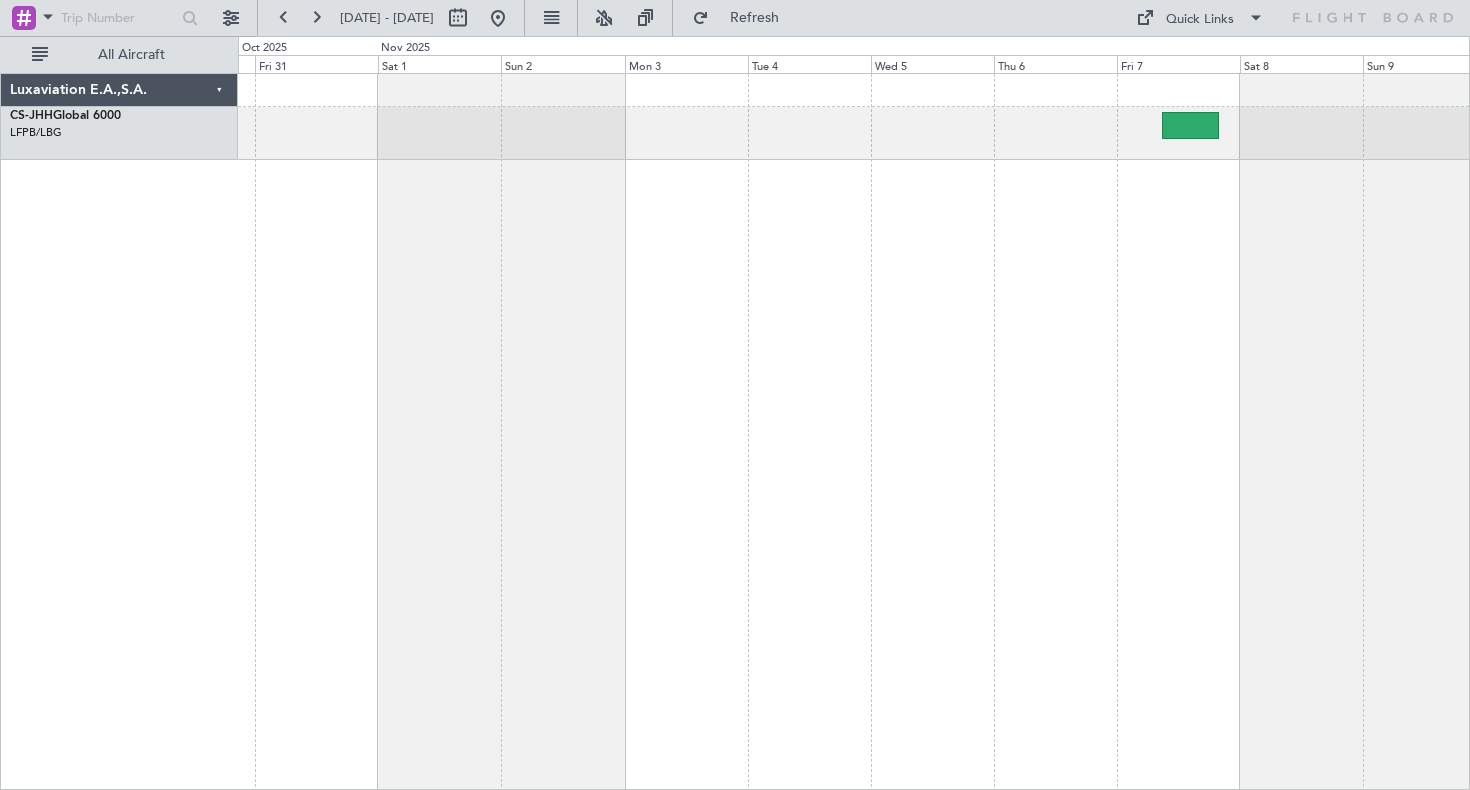 click 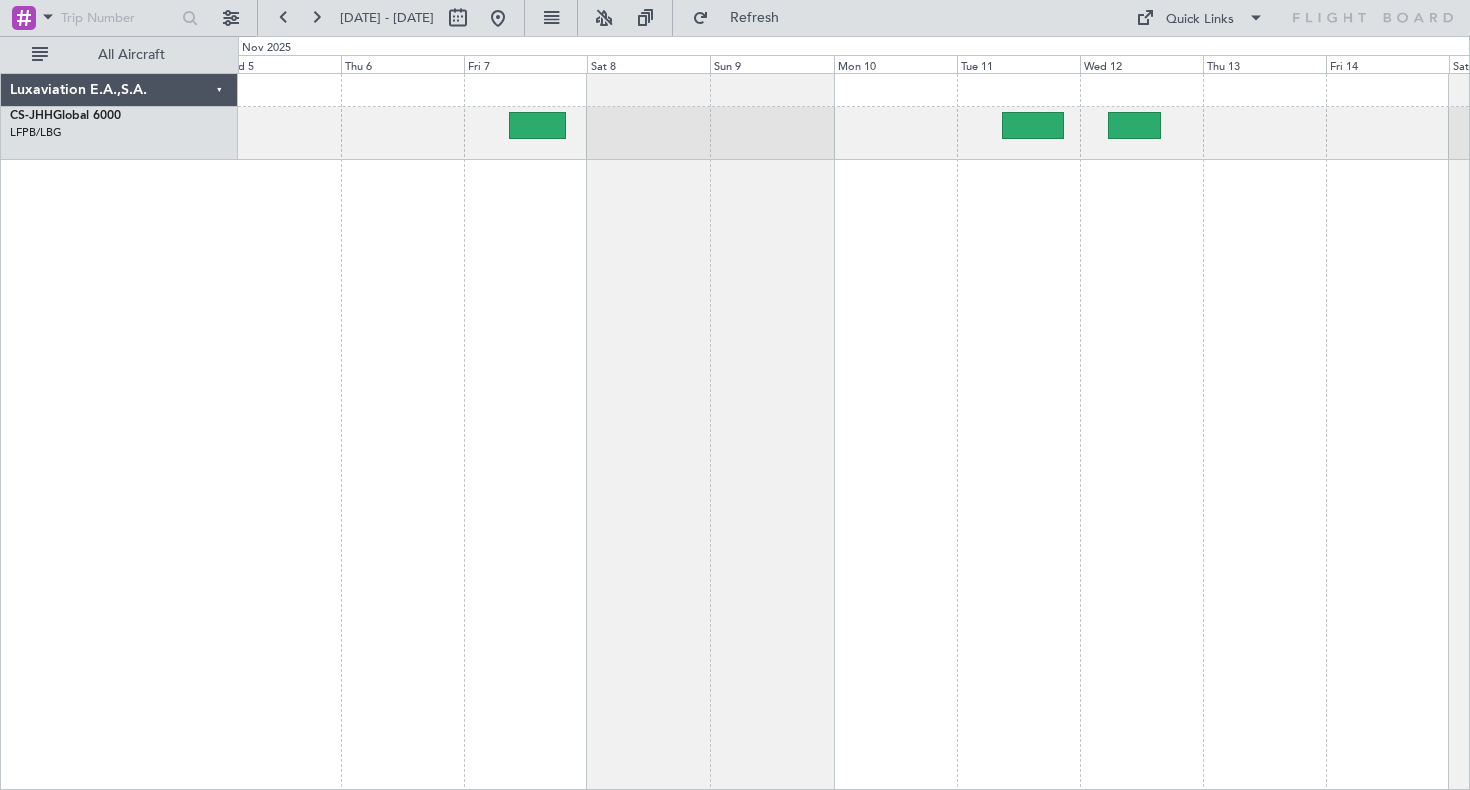click 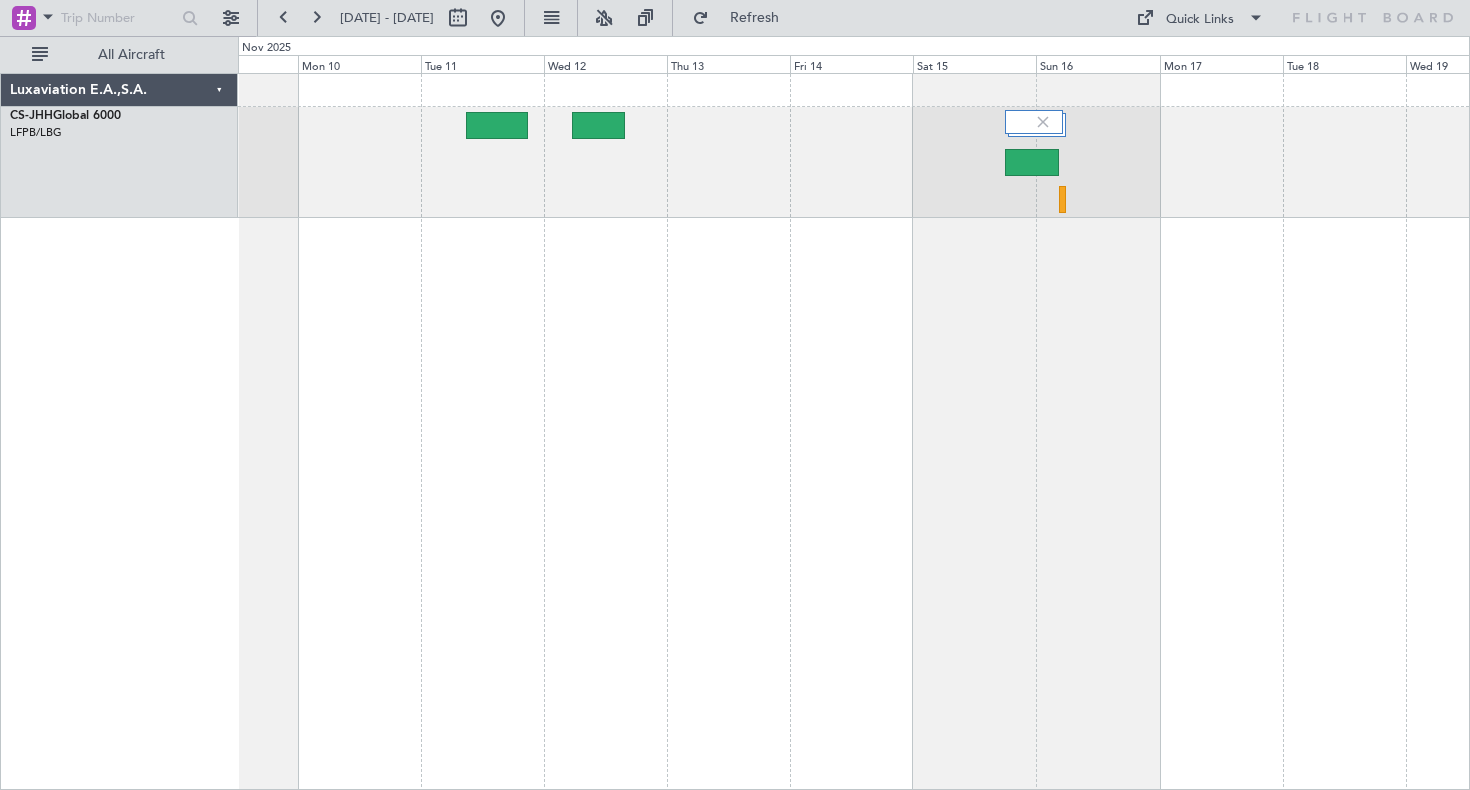 click 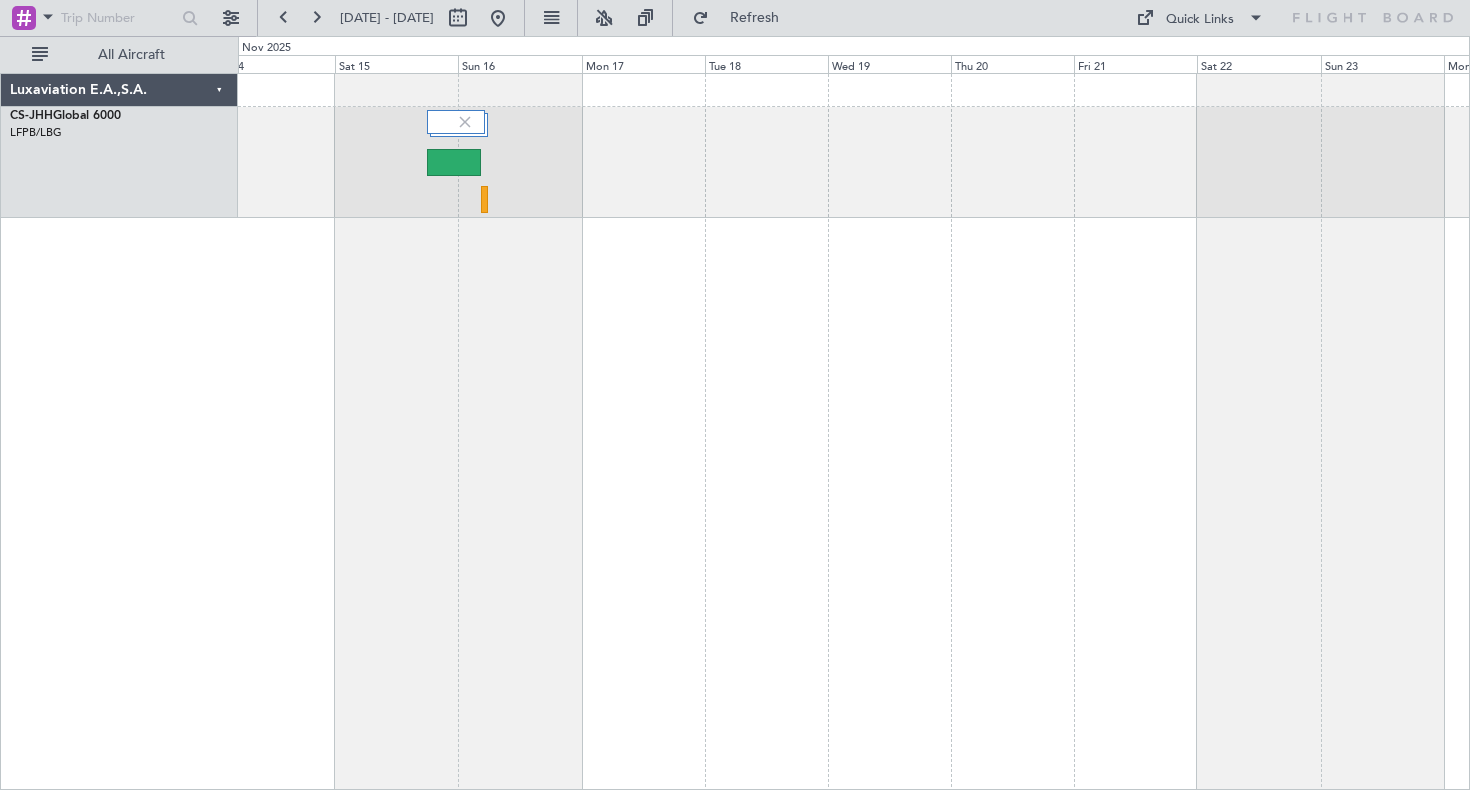 click 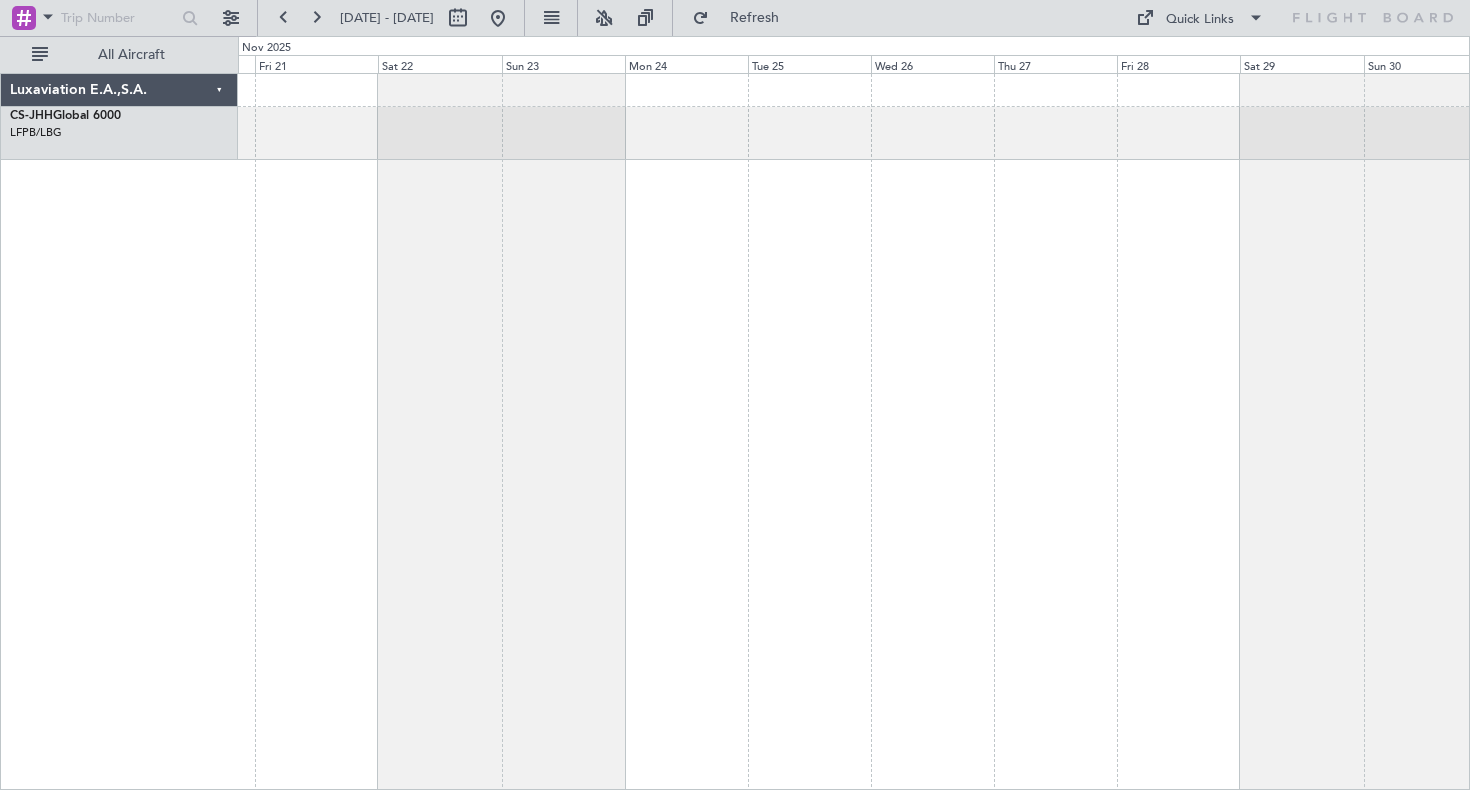 click 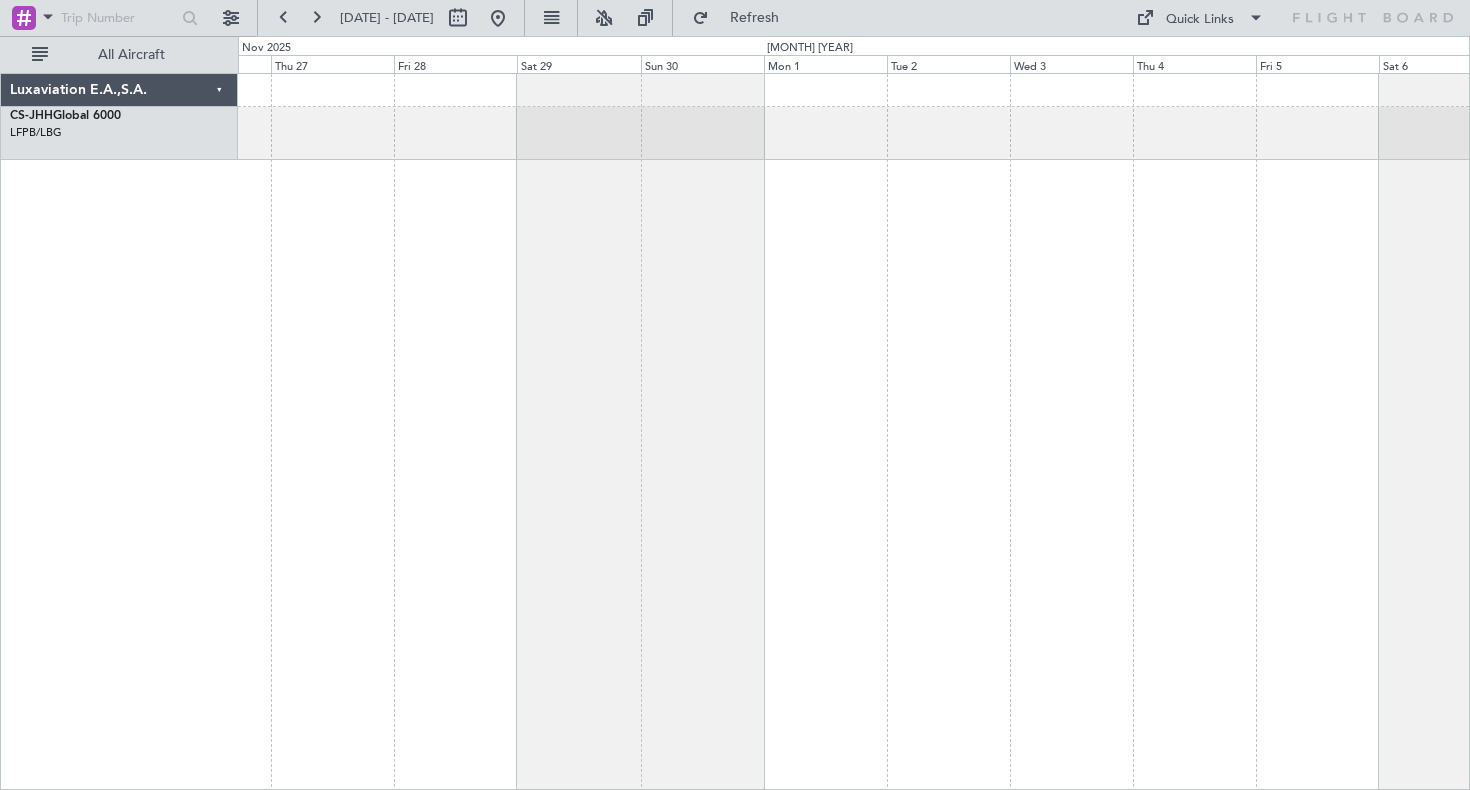 click 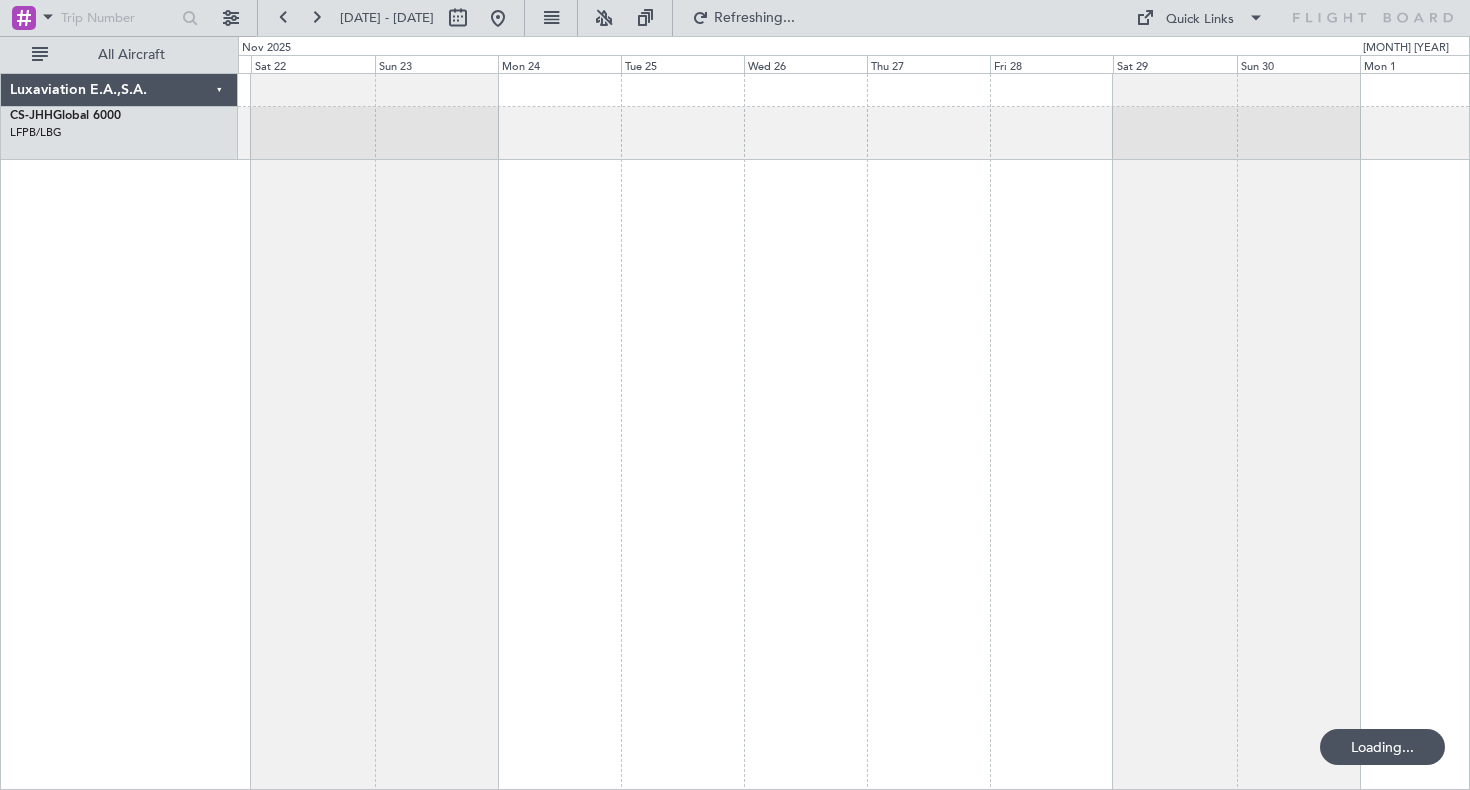 click 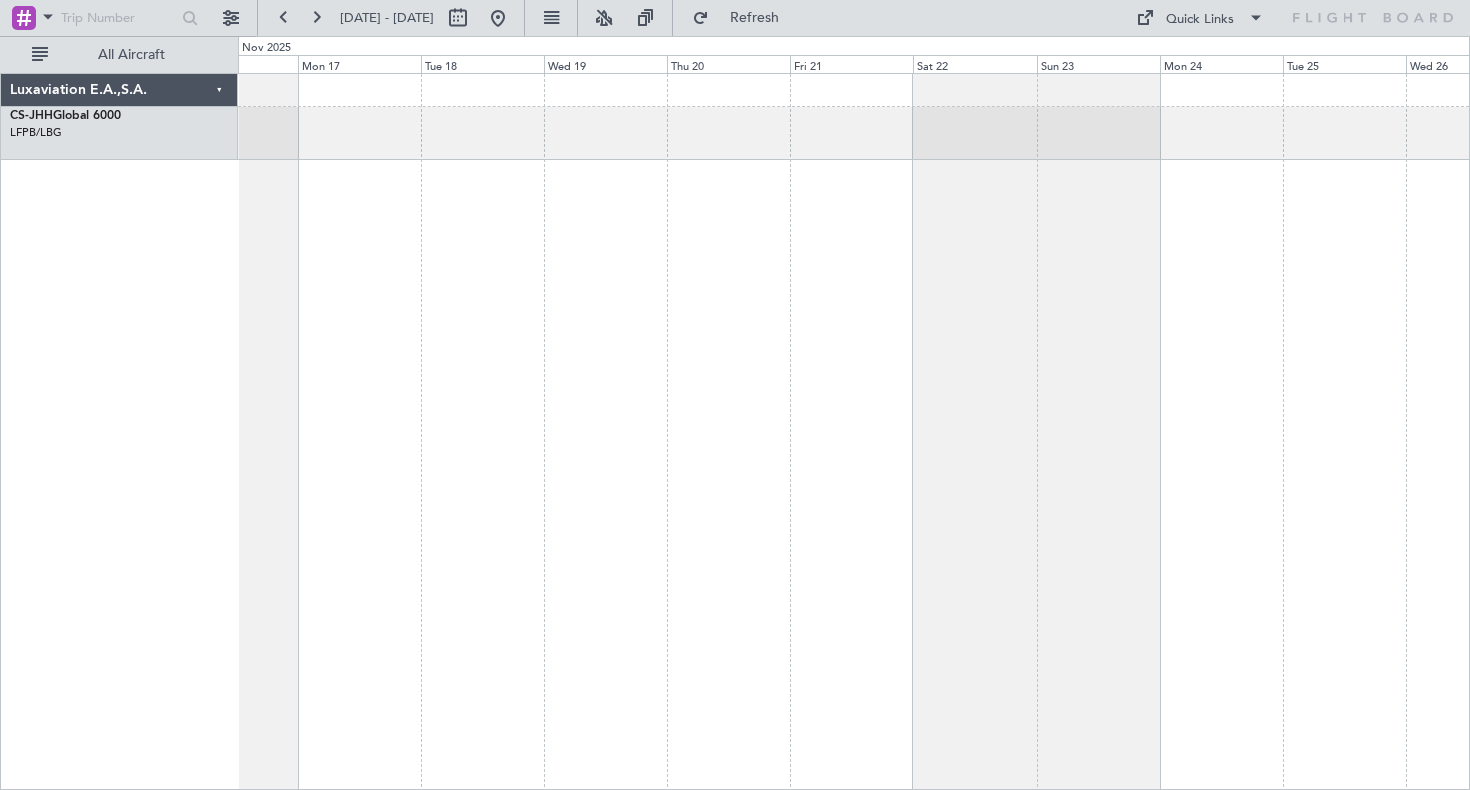 click 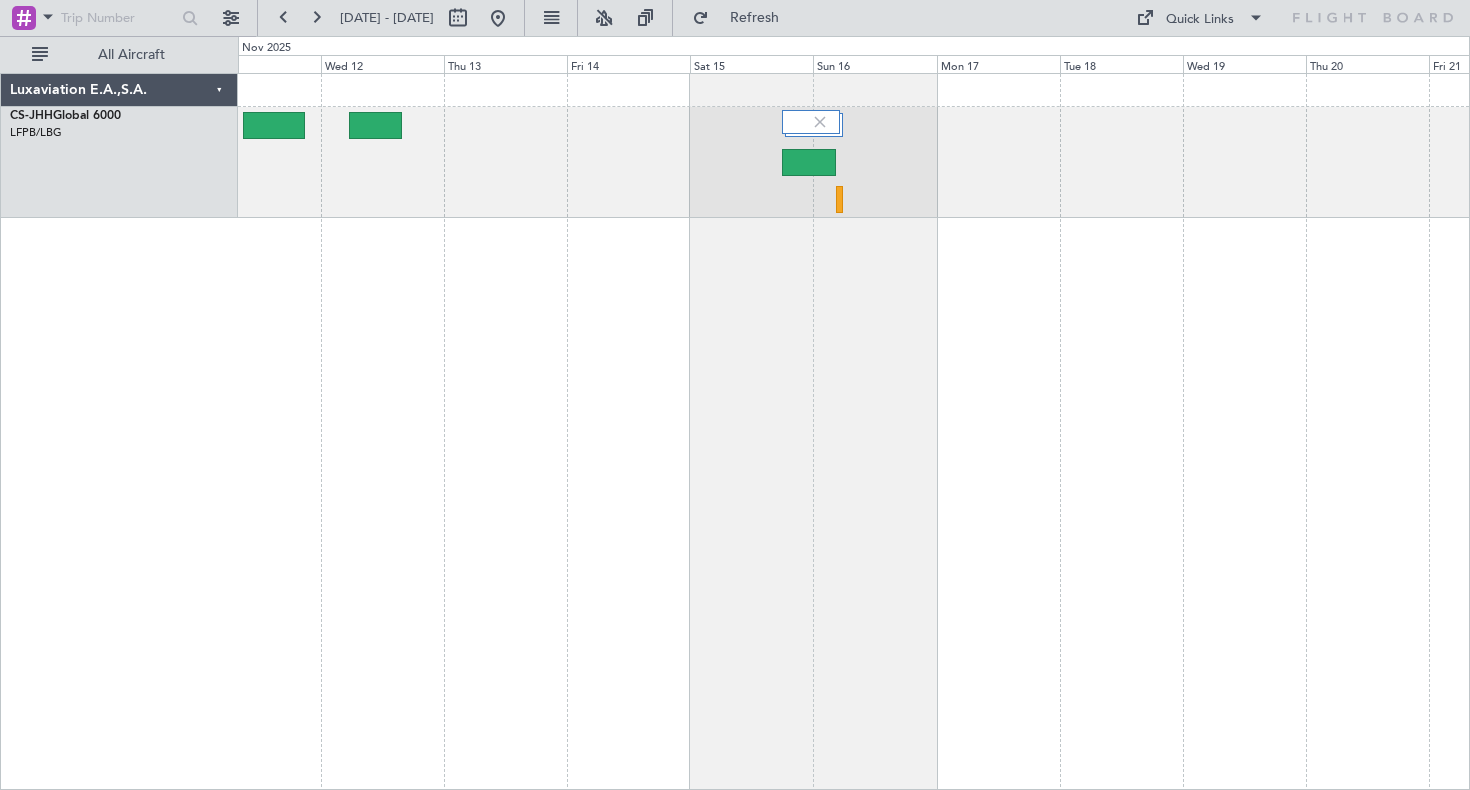 click 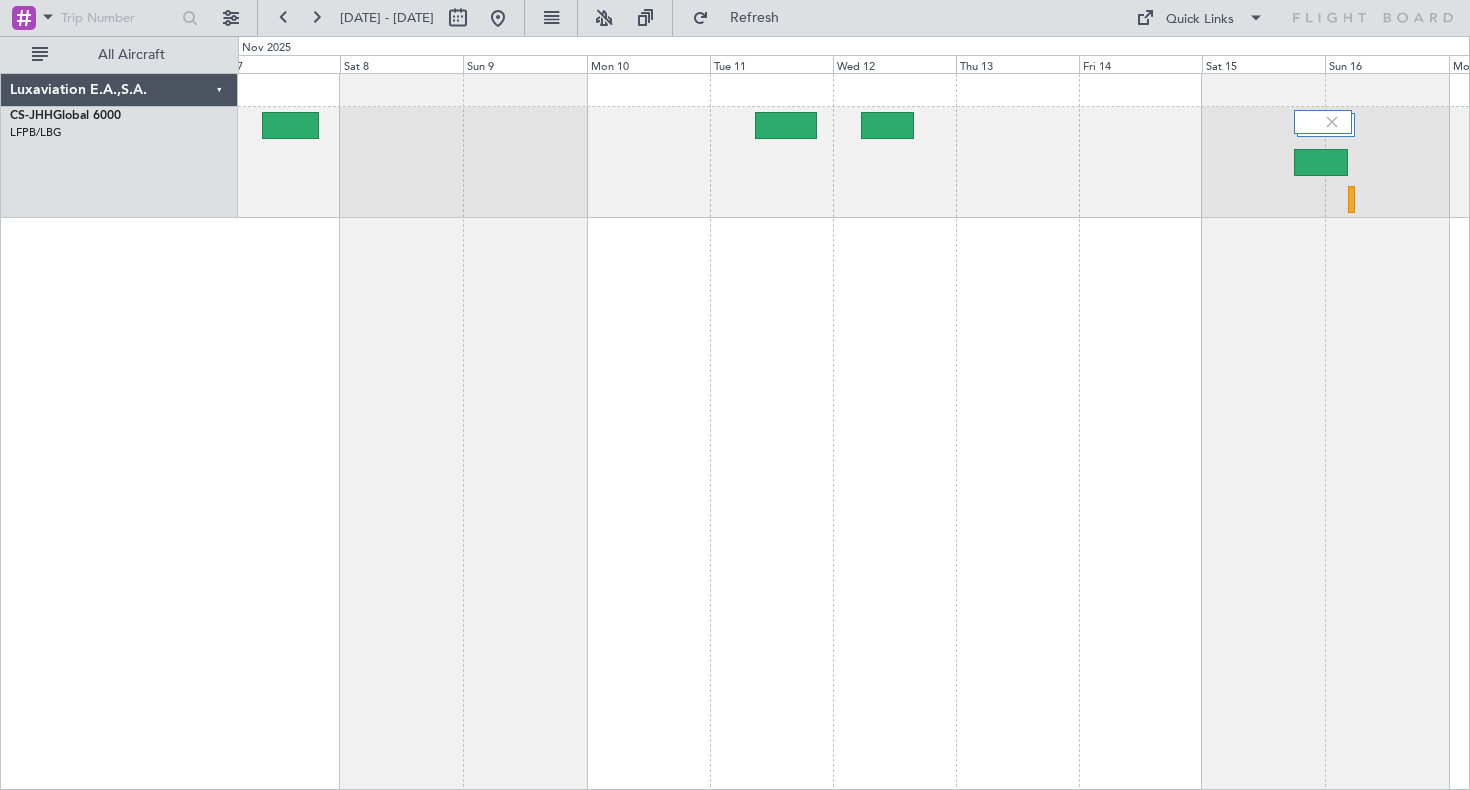 click 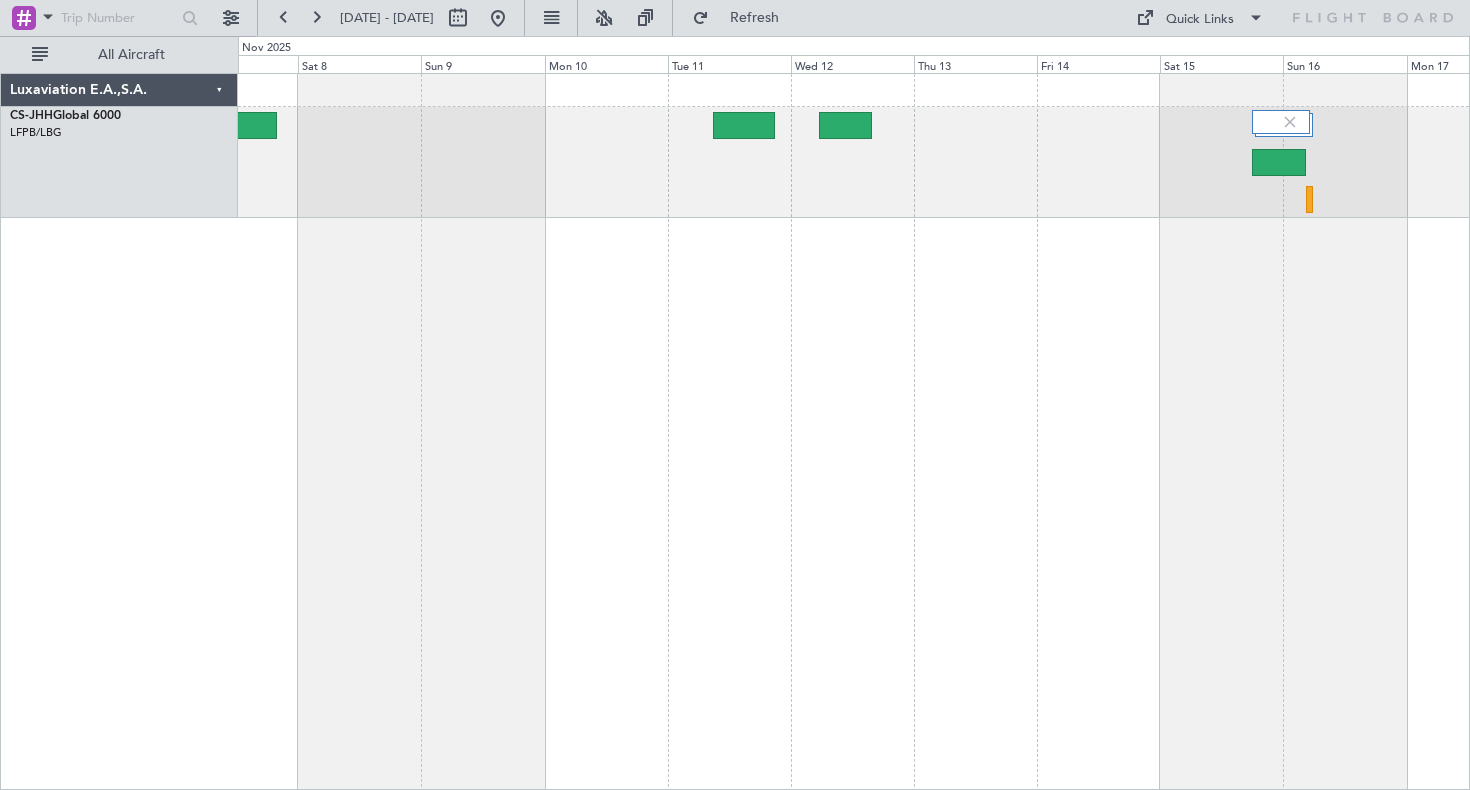 click on "[COMPANY] [CODE] [AIRPLANE] [AIRPORT] ([AIRPORT])
[CODE] [AIRPLANE]
[AIRPORT]
[CITY] ([AIRPORT])
Estimated Times
[DATE] [TIME]
[TIMEZONE]
[DATE] [TIME]
[DATE] [TIME]
[TIMEZONE]
[DATE] [TIME]
Actual Times
-
[TIMEZONE]
-
-
[TIMEZONE]
-
Lead Captain
-
PIC -" 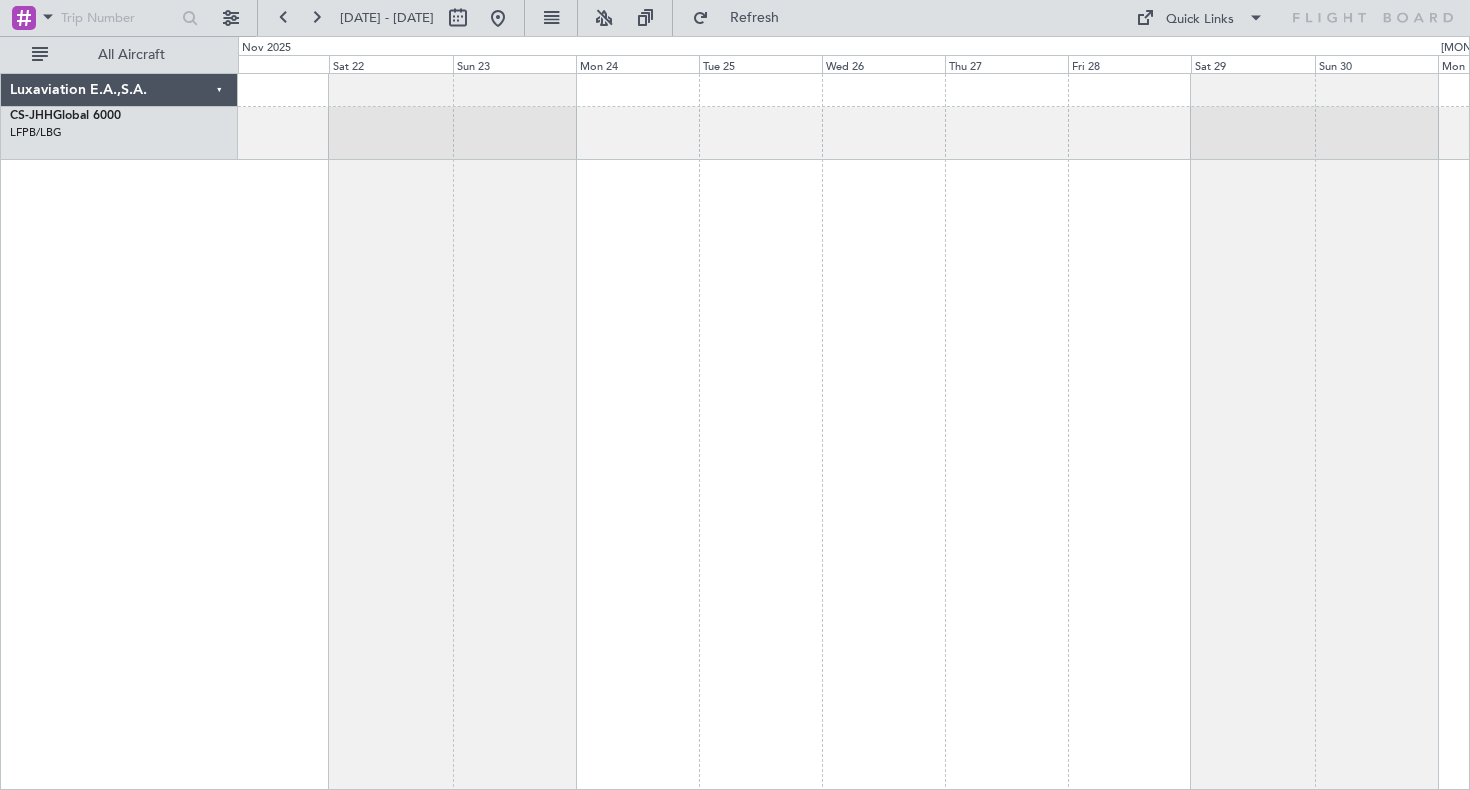 click 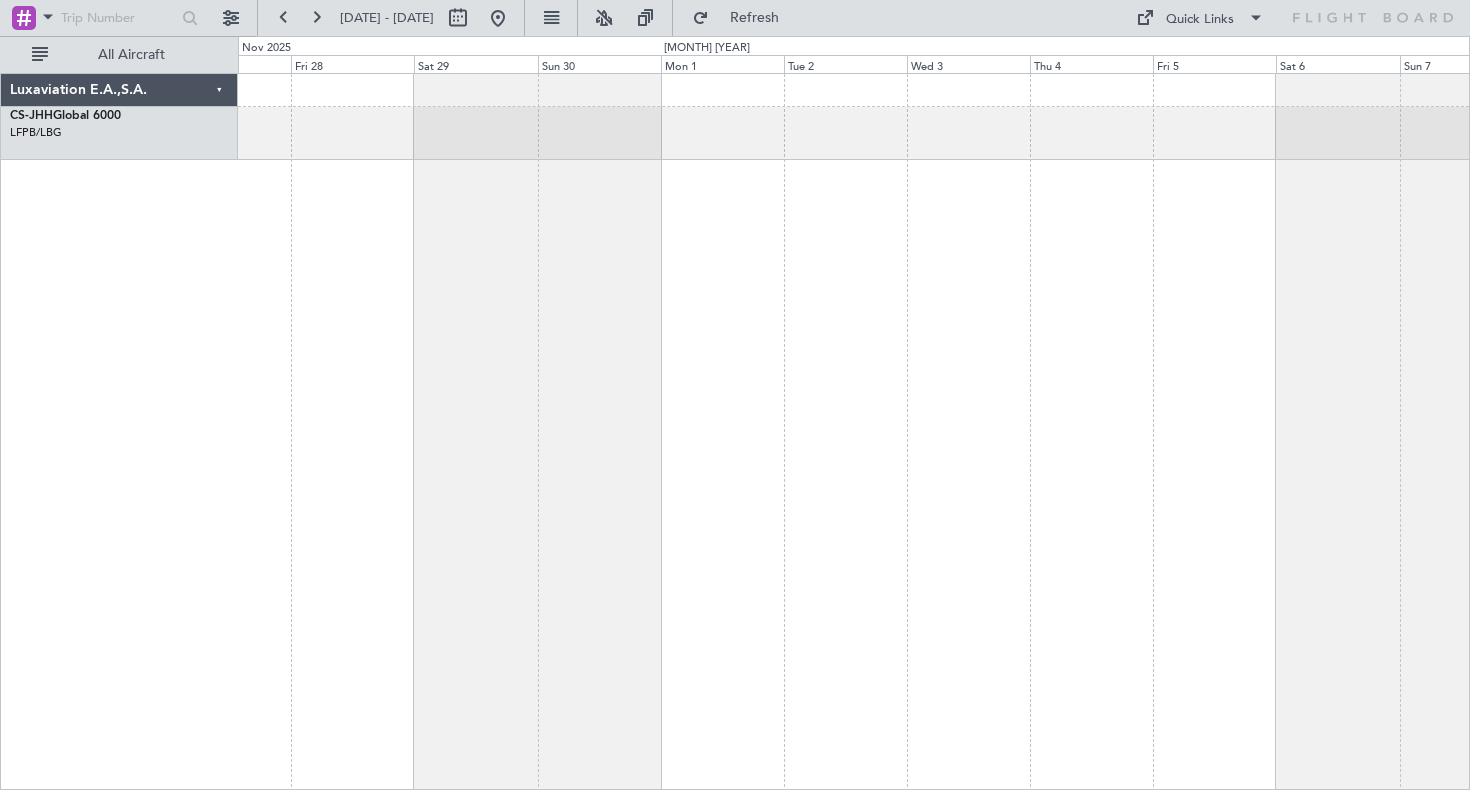 click 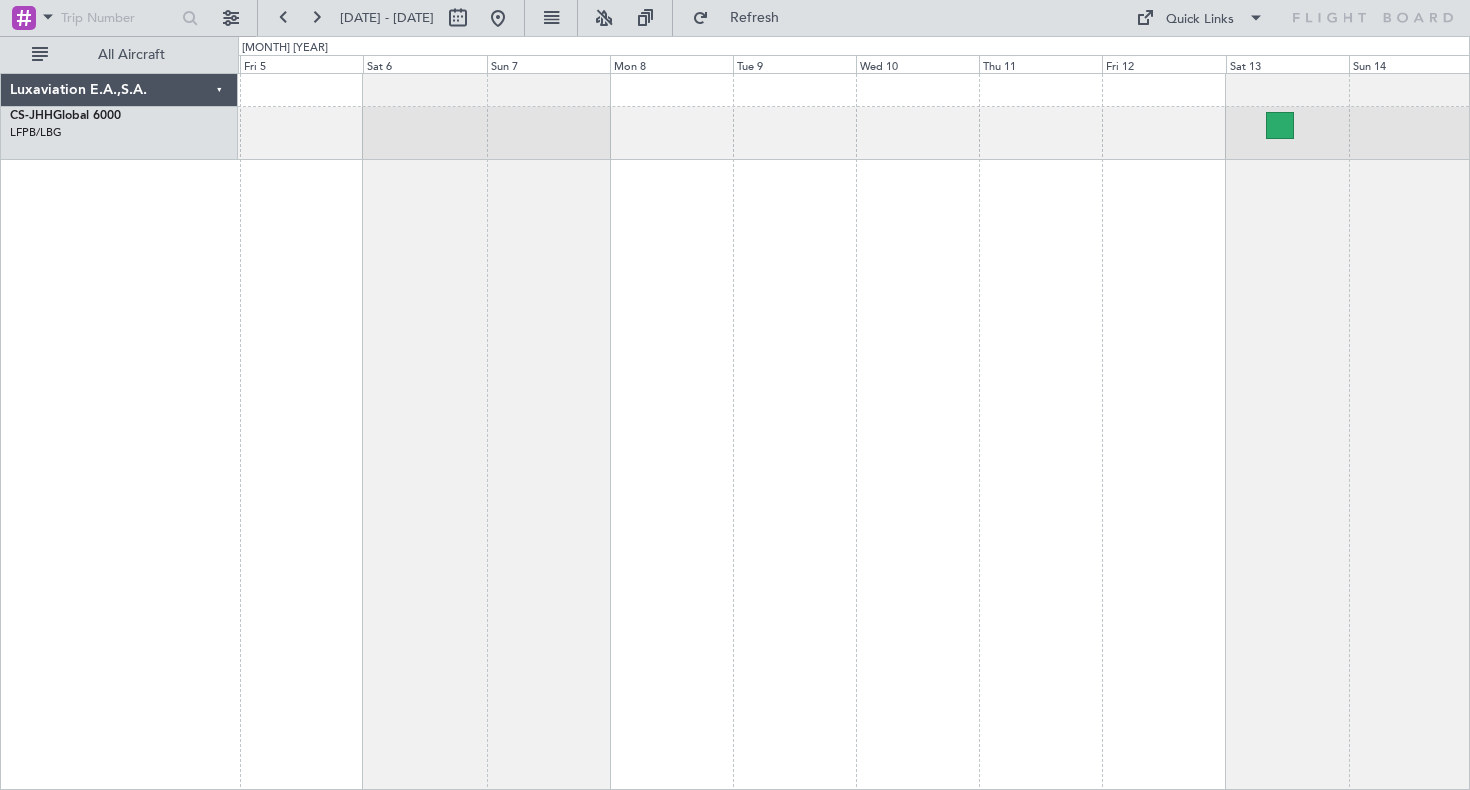 click 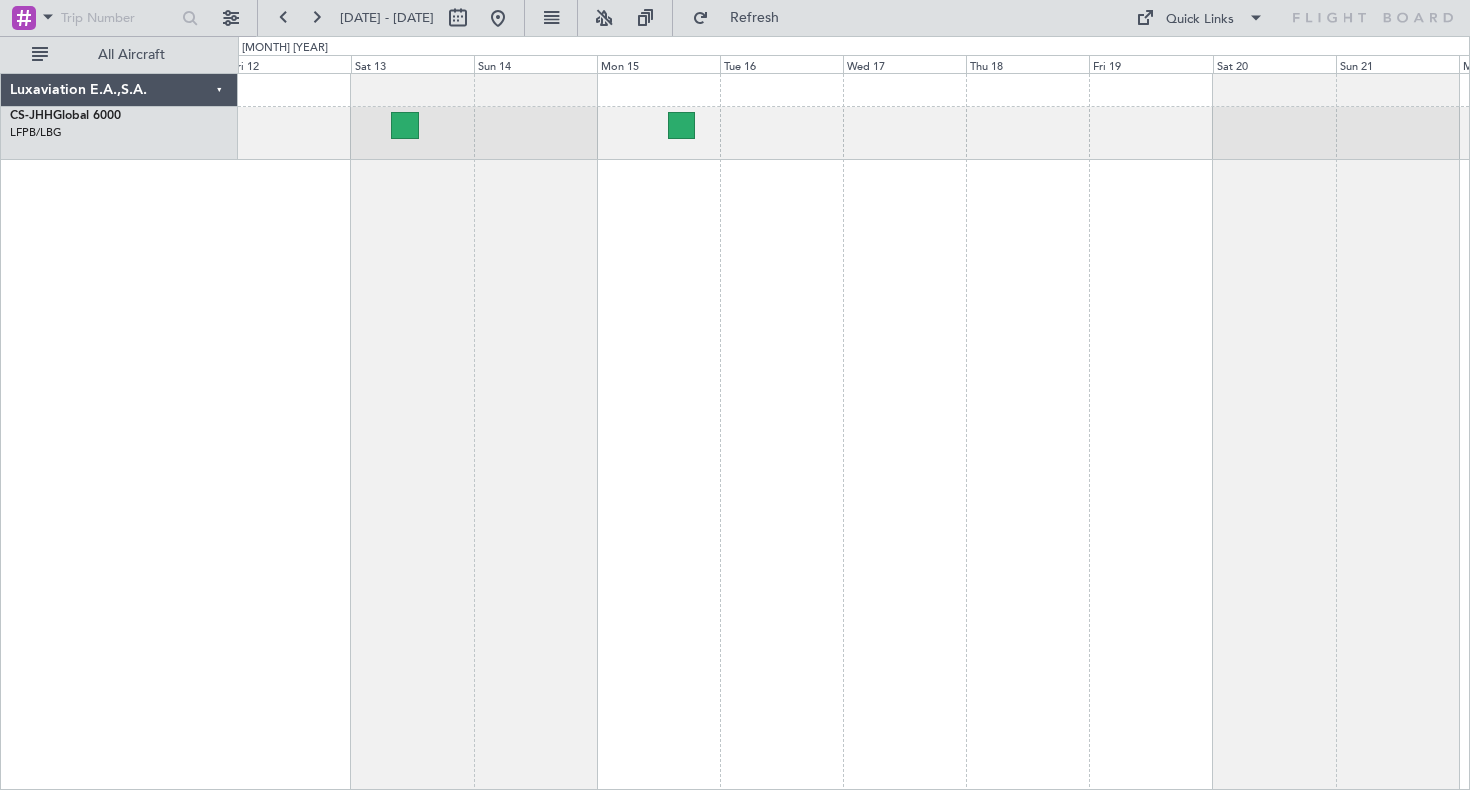 click 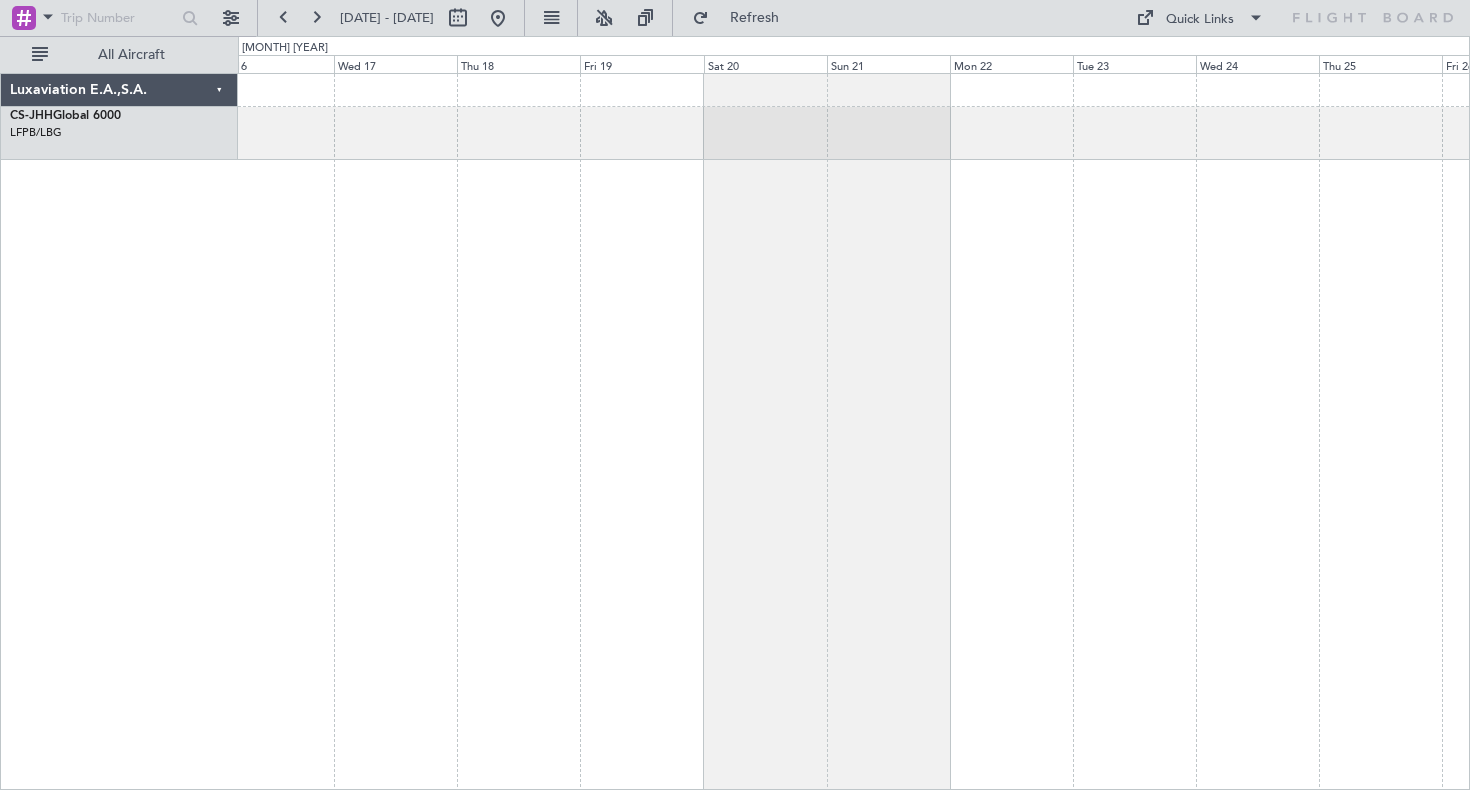 click 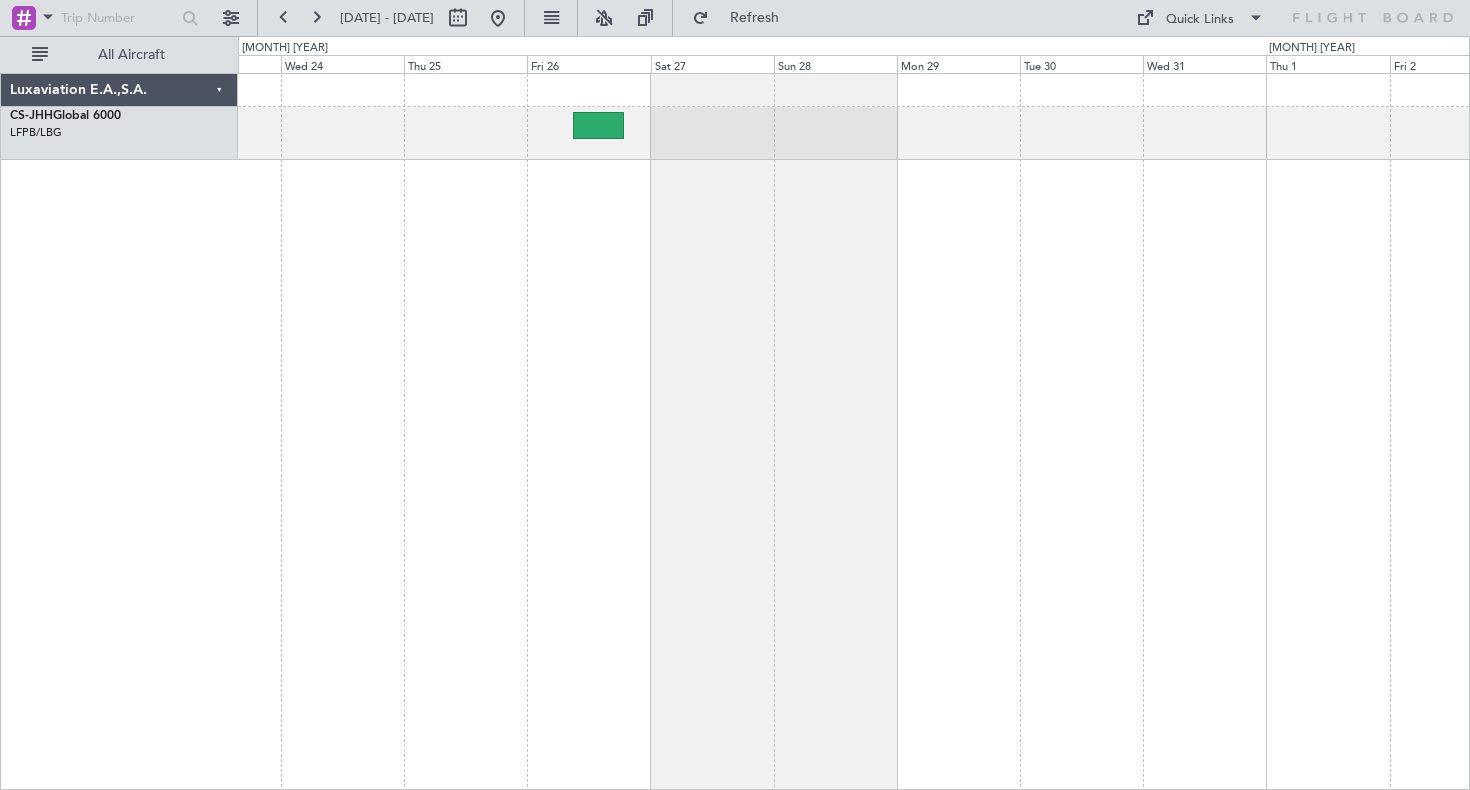 click 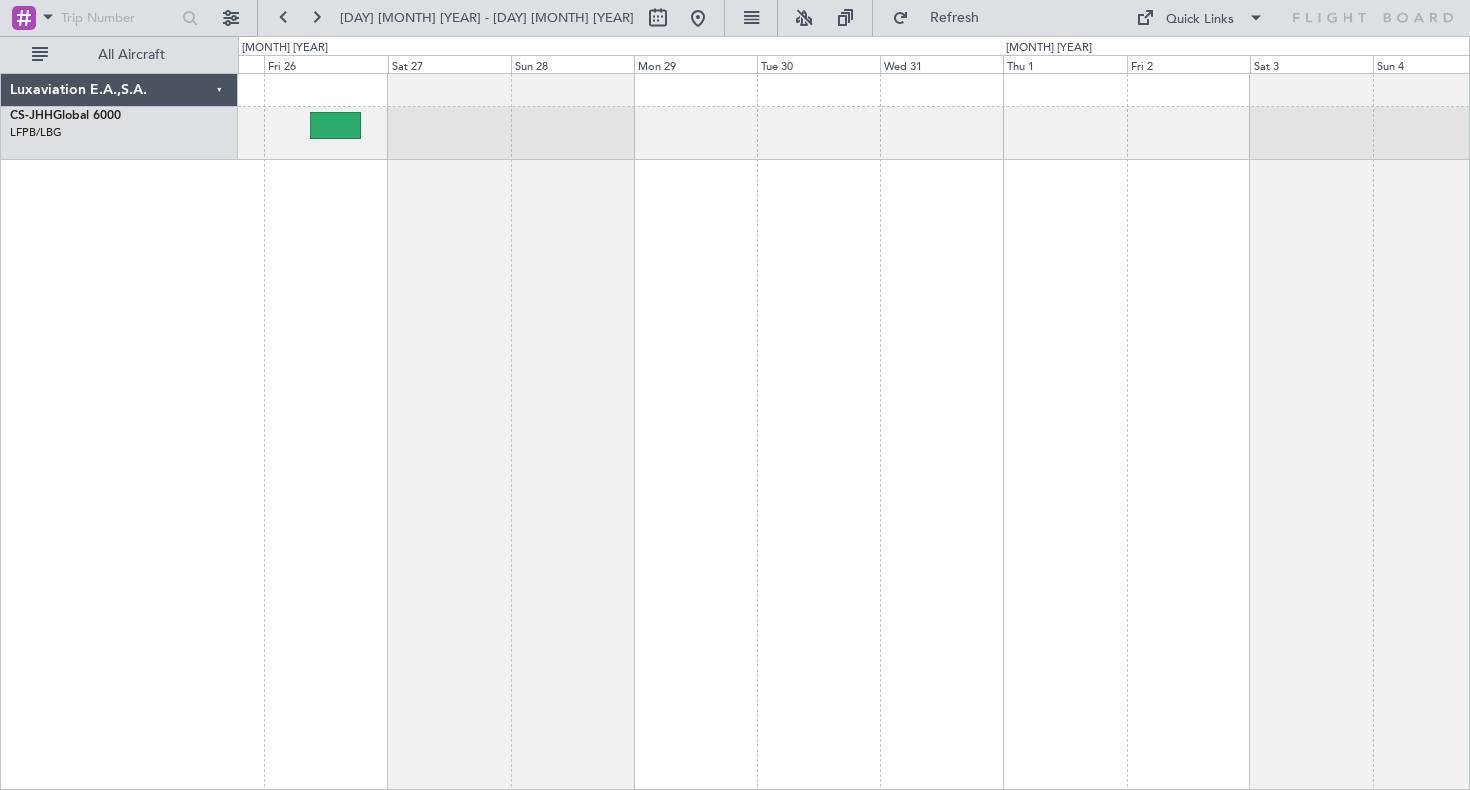 click 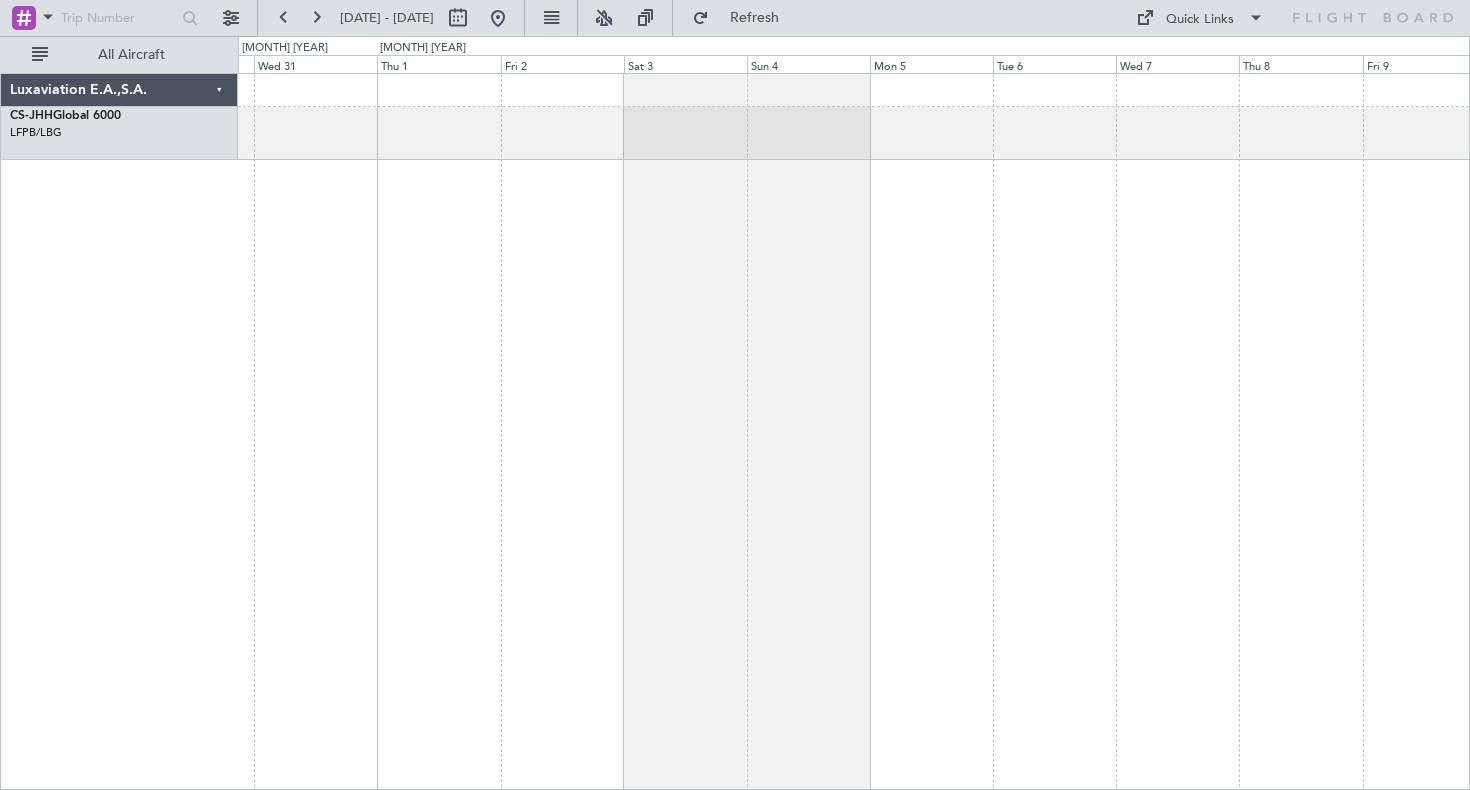 click 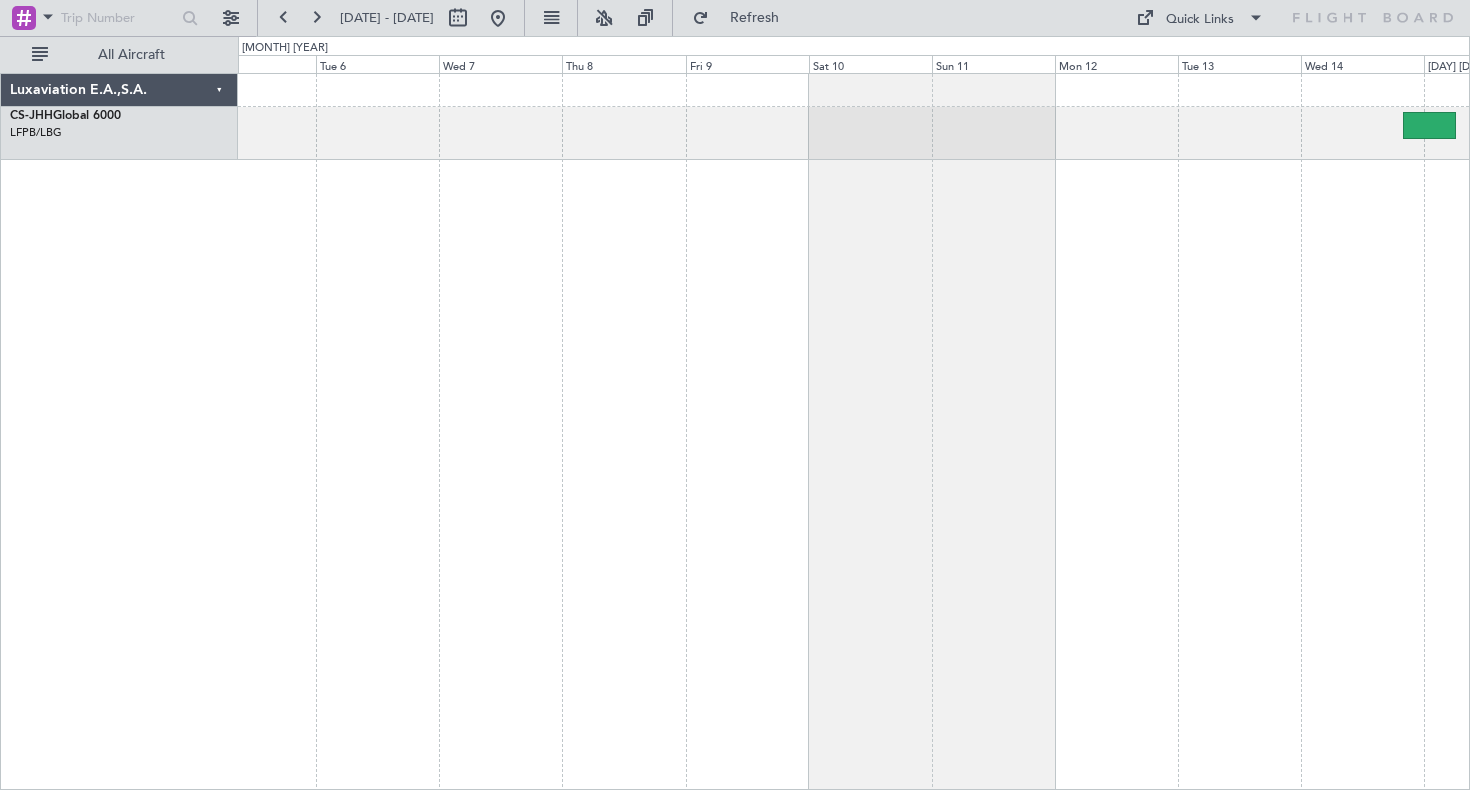 click 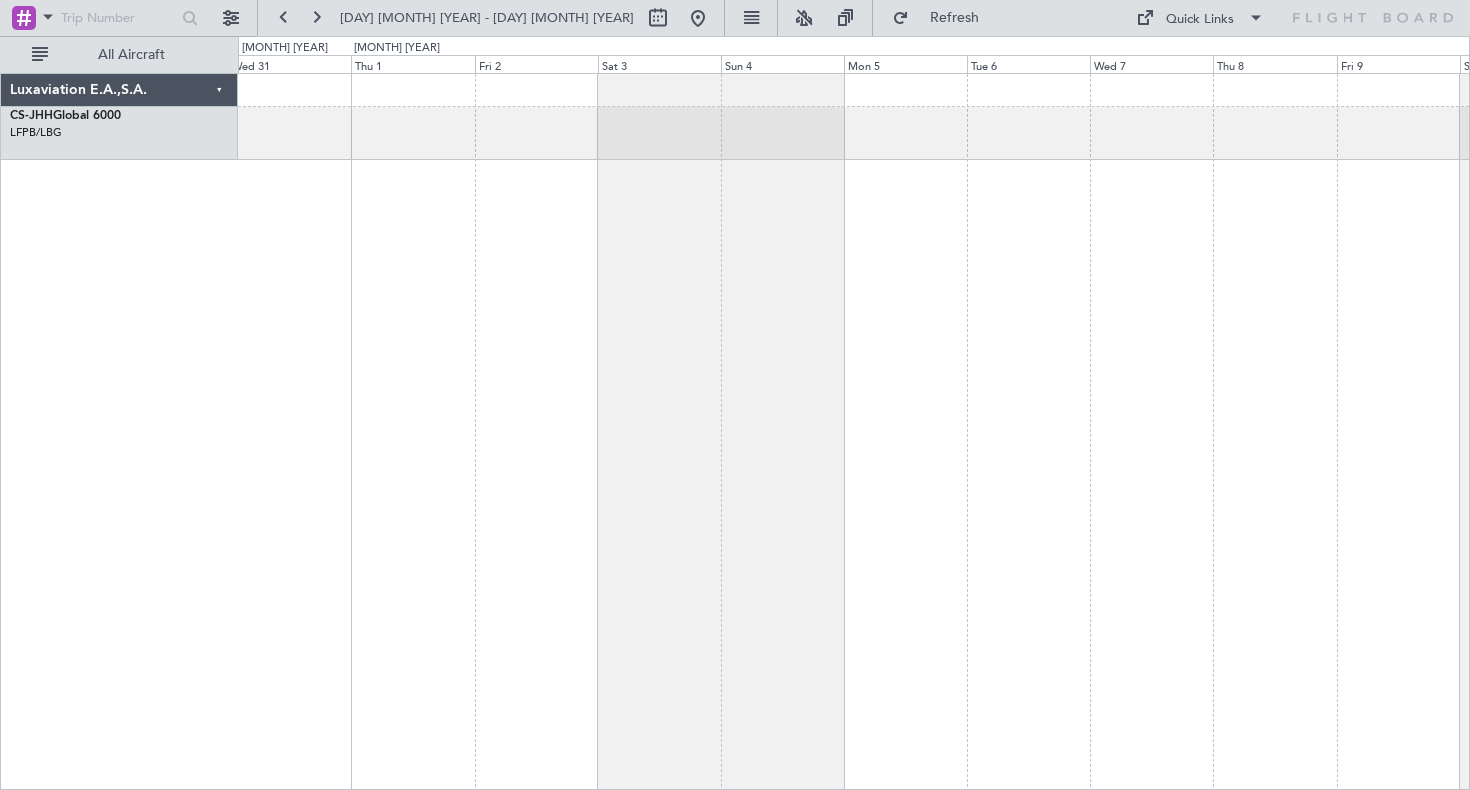 click 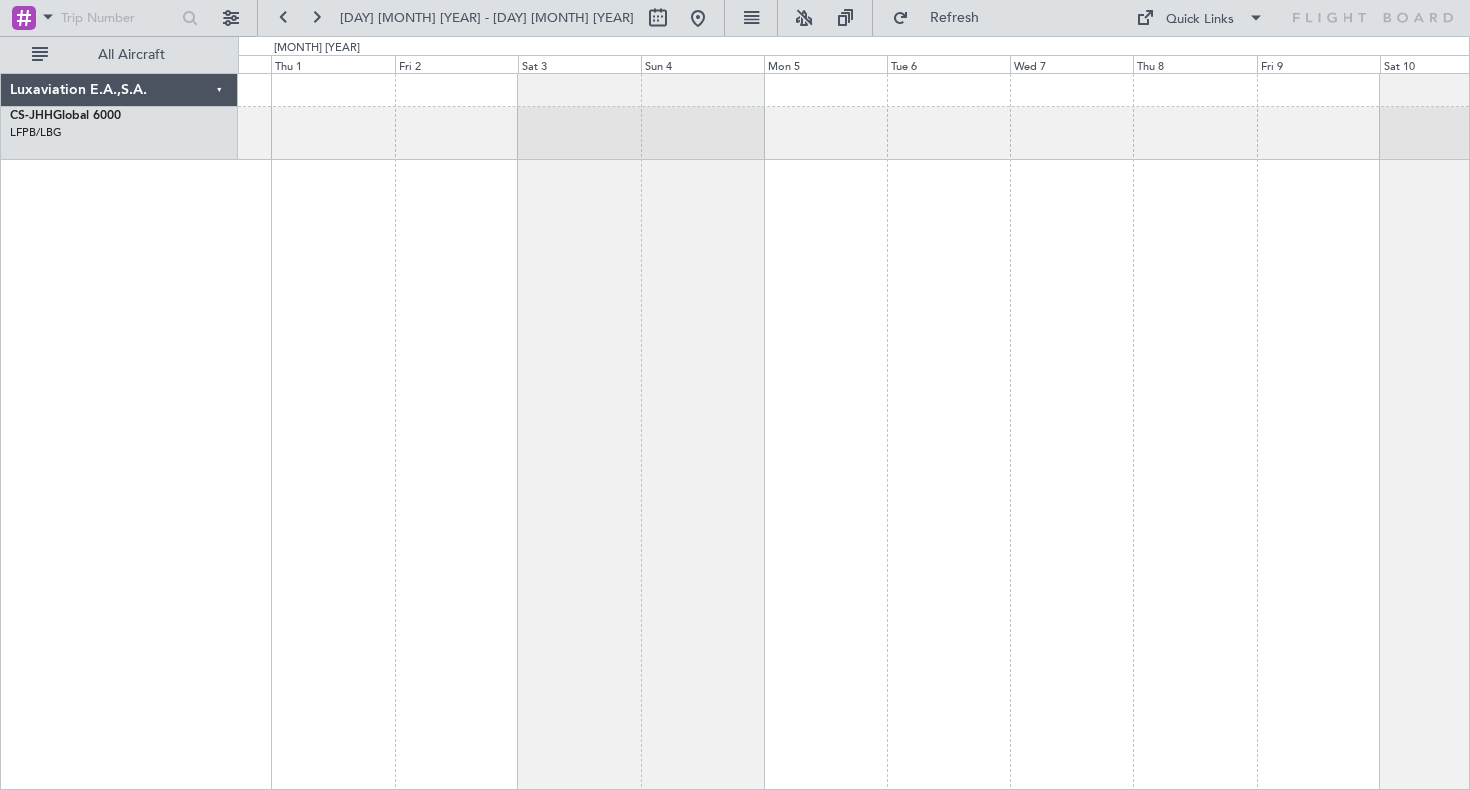 click on "[COMPANY NAME], [COMPANY NAME]
CS-JHH  [AIRCRAFT MODEL]
LFPB/LBG
[CITY] ([CITY])
0 0 [WEEKDAY] [DAY] [MONTH] [YEAR] [WEEKDAY] [DAY] [MONTH] [YEAR] [WEEKDAY] [DAY] [MONTH] [YEAR] [WEEKDAY] [DAY] [MONTH] [YEAR] [WEEKDAY] [DAY] [MONTH] [YEAR] [MONTH] [YEAR] [WEEKDAY] [DAY] [MONTH] [YEAR] [WEEKDAY] [DAY] [MONTH] [YEAR] [WEEKDAY] [DAY] [MONTH] [YEAR] [WEEKDAY] [DAY] [MONTH] [YEAR]
533250
2/2
Flight Confirmed
LMJ23H
Owner
FAGM / QRA
[CITY] ([CITY])
CS-JHH
10:05
+00:00
LFPB / LBG
[CITY] ([CITY])
Estimated Times
[DAY]/[MONTH]/[YEAR] [TIME]
Z
[DAY]/[MONTH]/[YEAR] [TIME]
[DAY]/[MONTH]/[YEAR] [TIME]
L
[DAY]/[MONTH]/[YEAR] [TIME]
Actual Times
-
Z
-
-
L
-
Lead Captain
-
PIC
-
SIC
-" 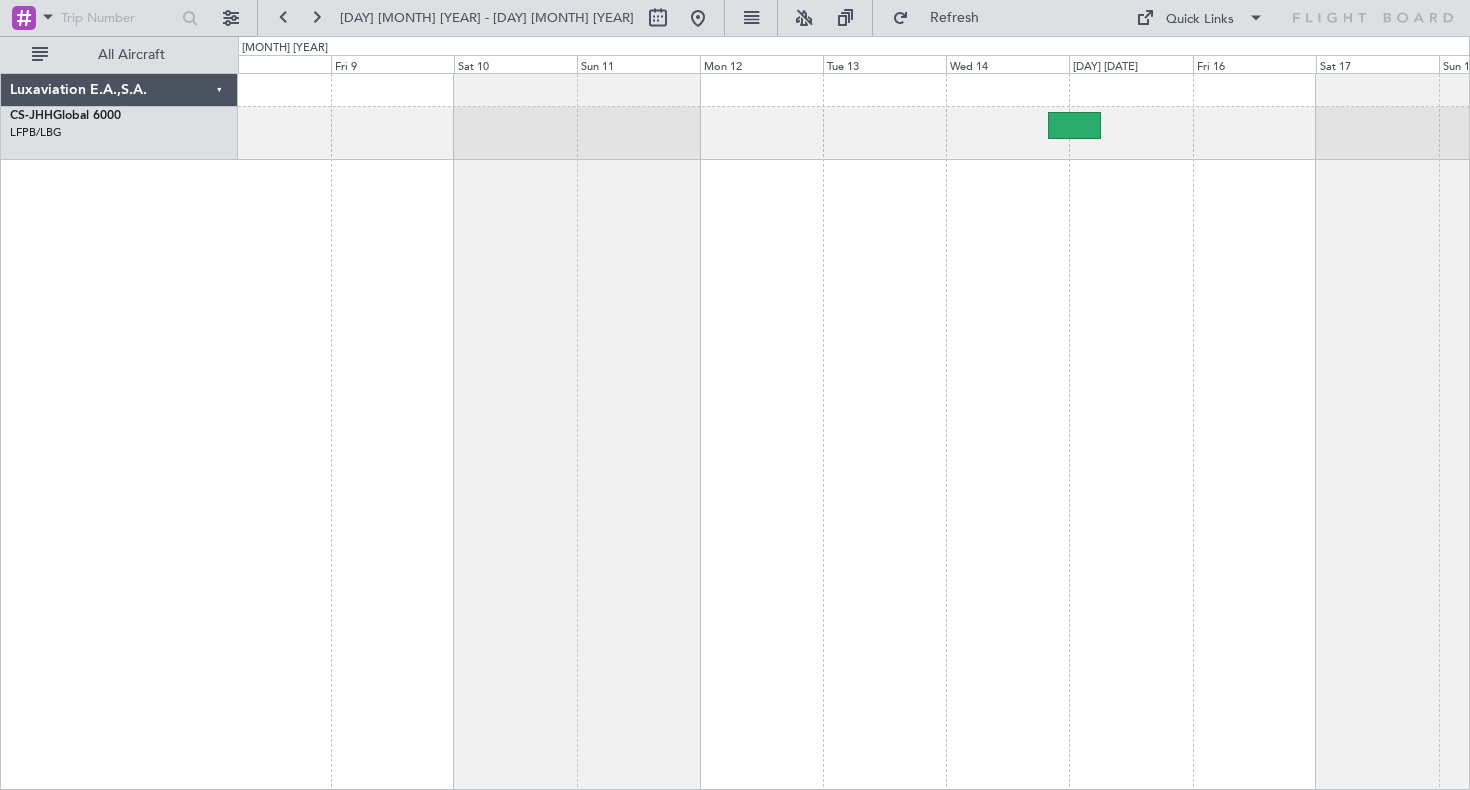click 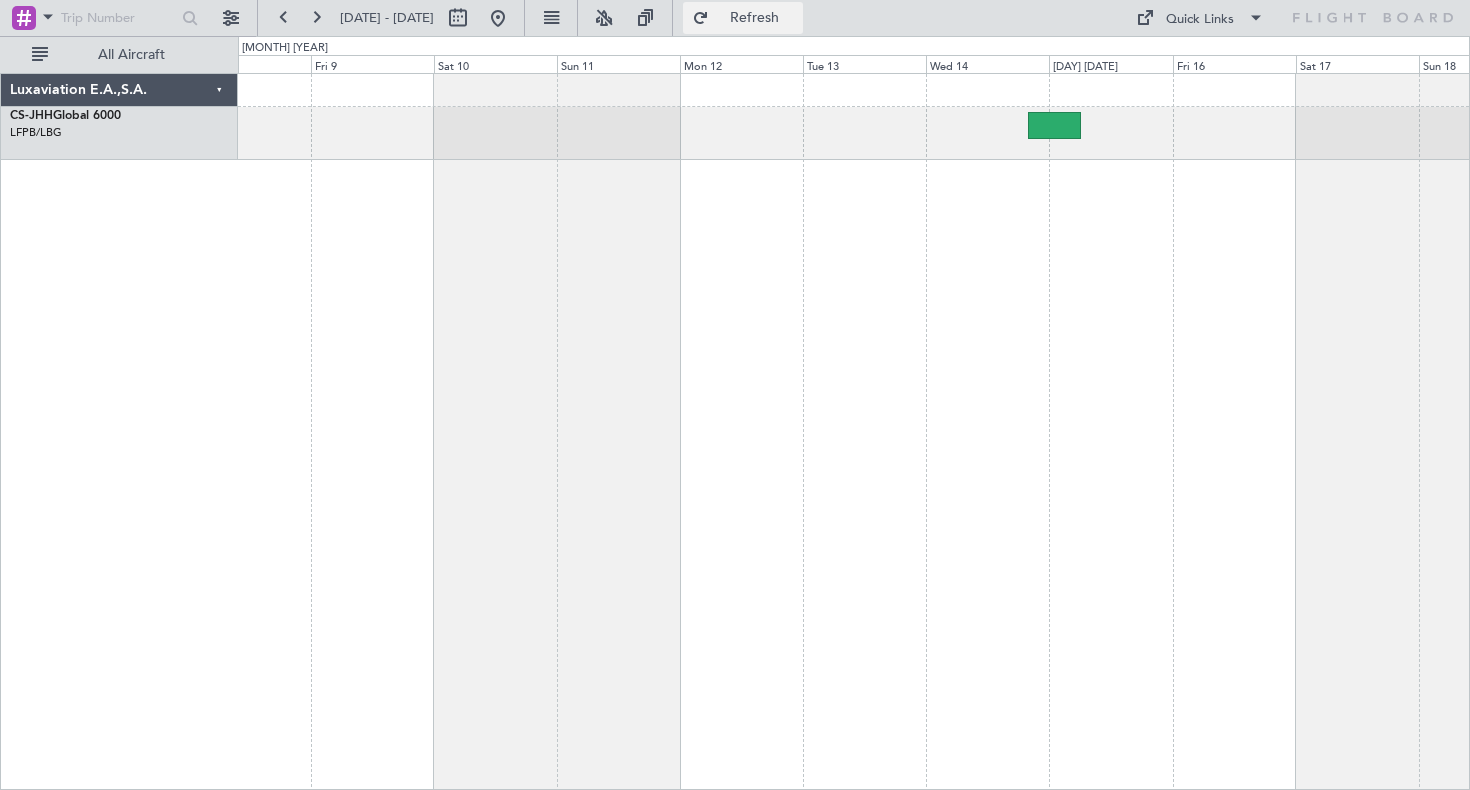 click on "Refresh" 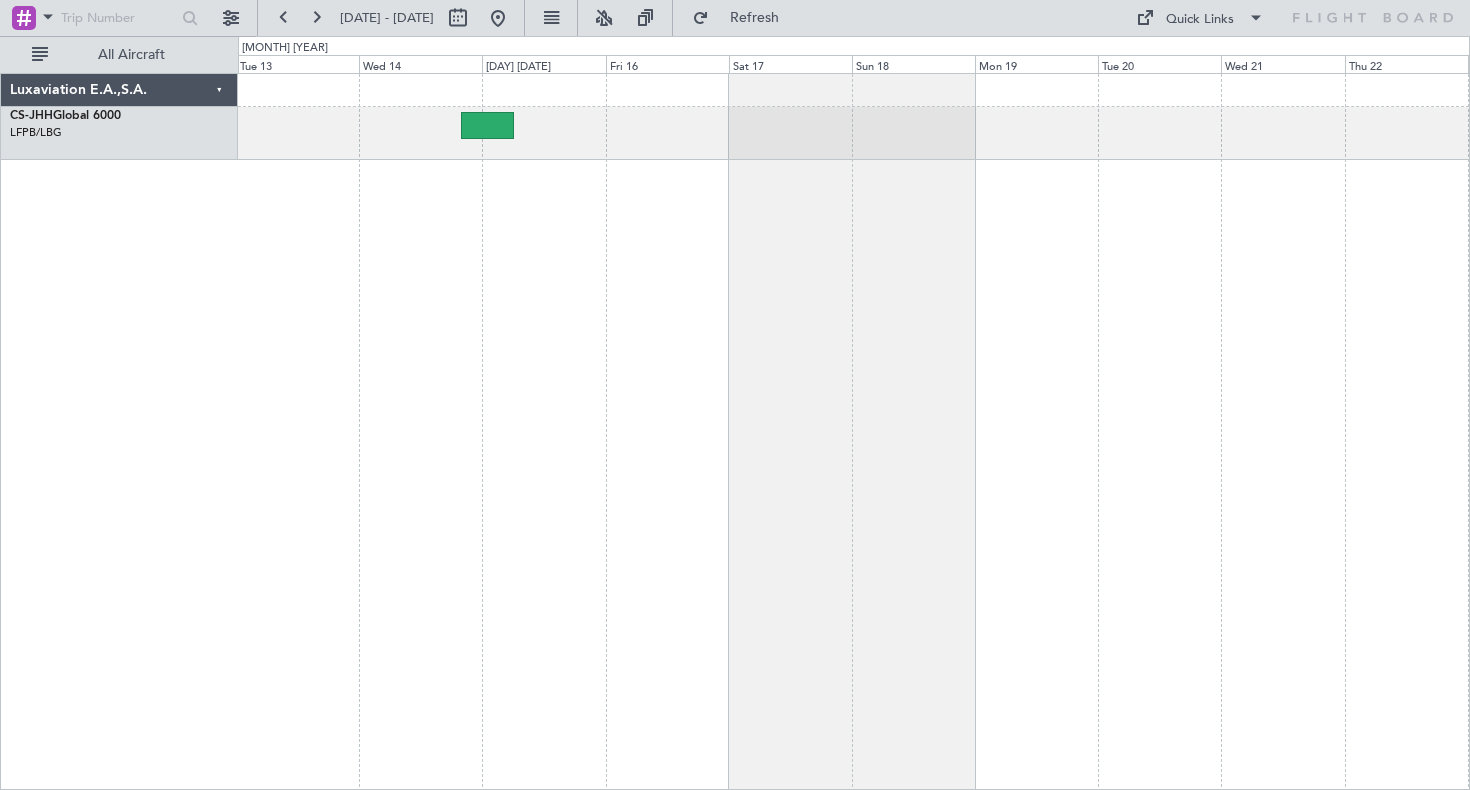 click 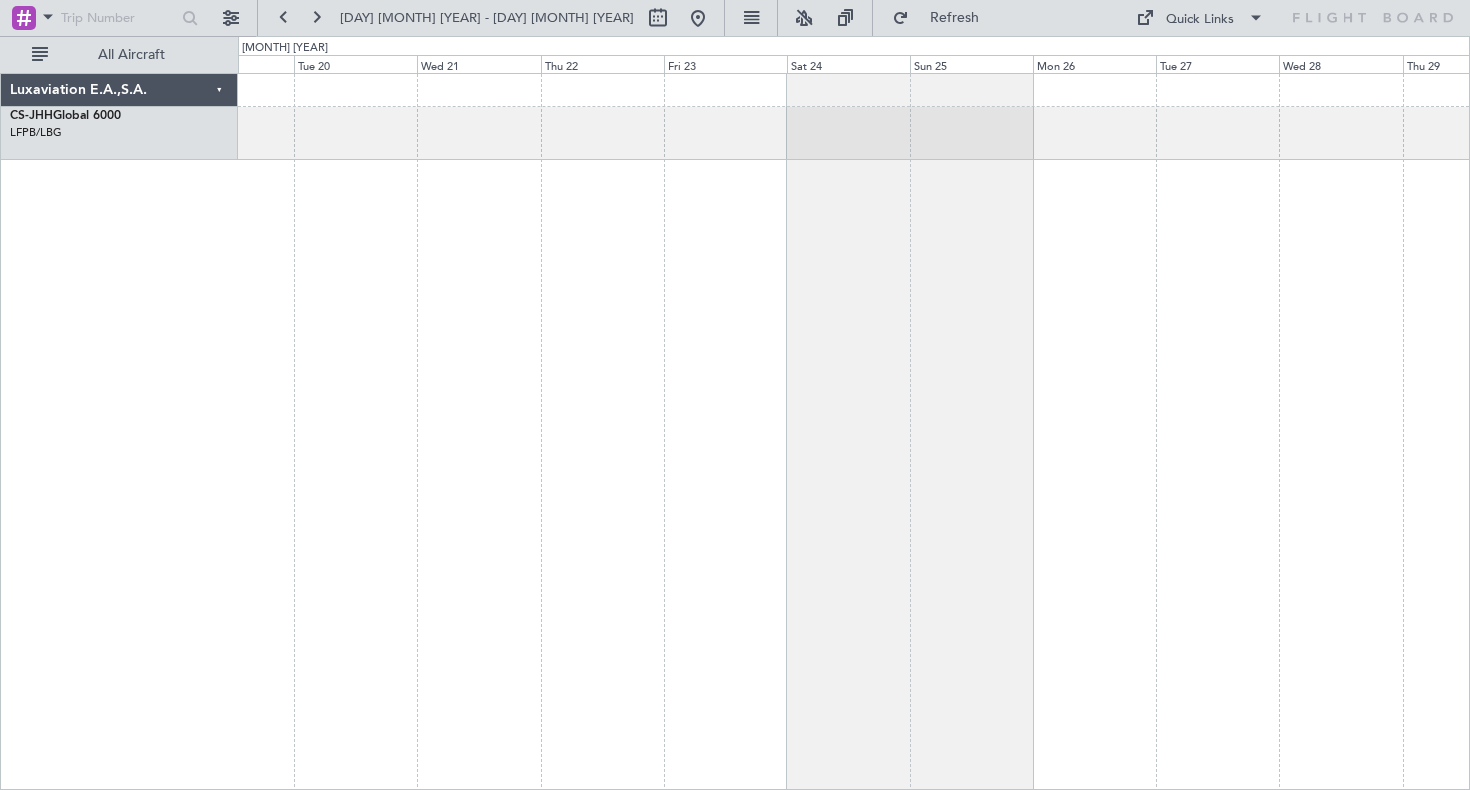 click 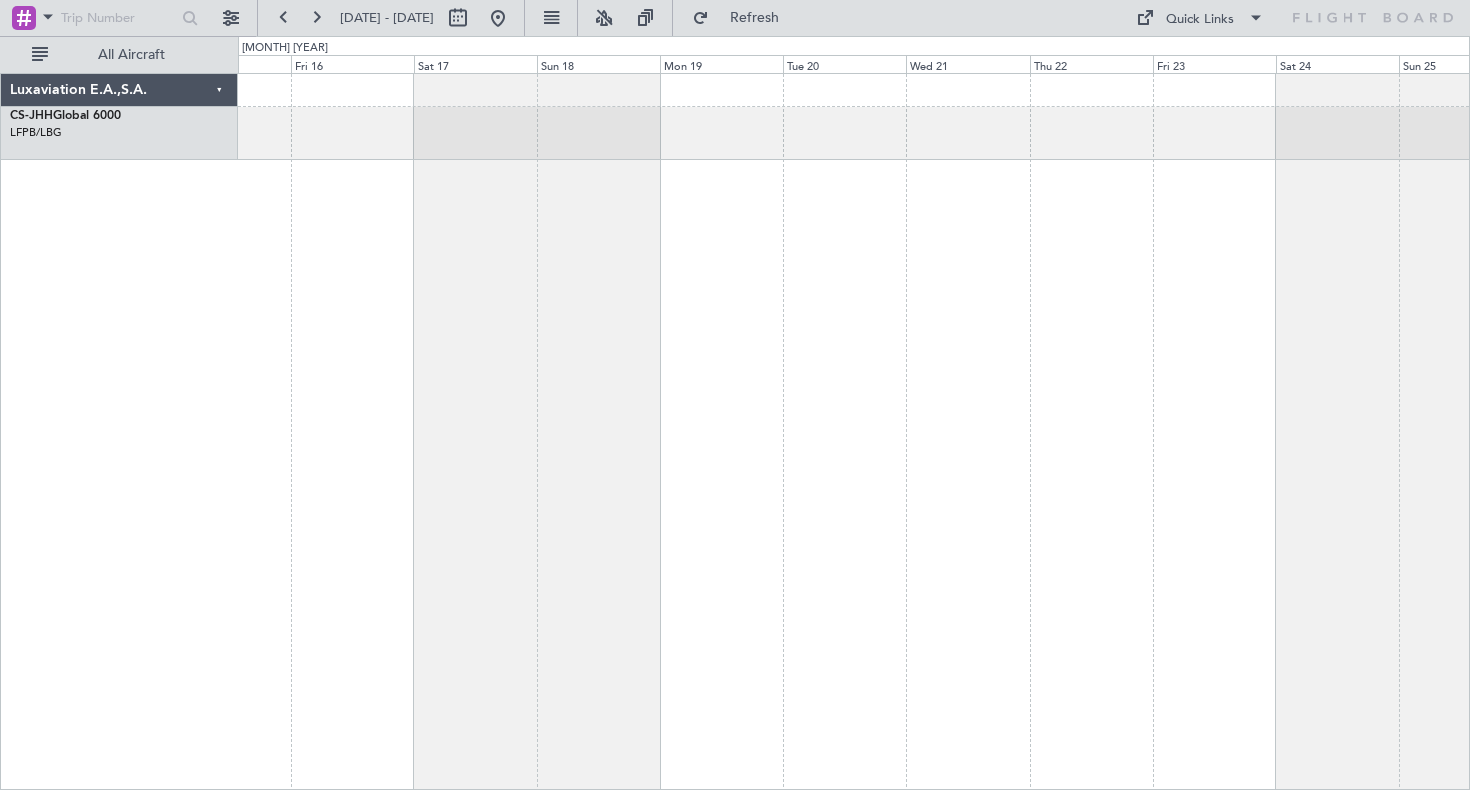click 